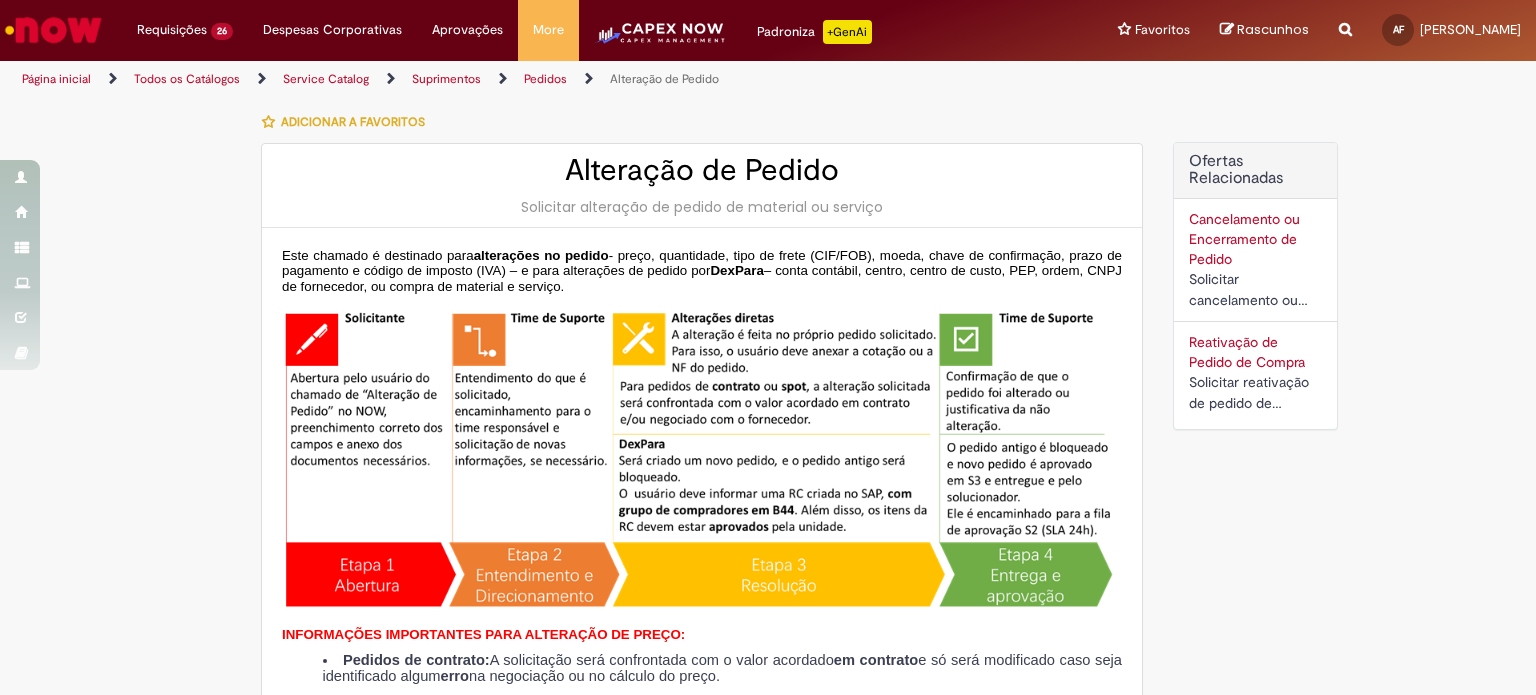 type on "*********" 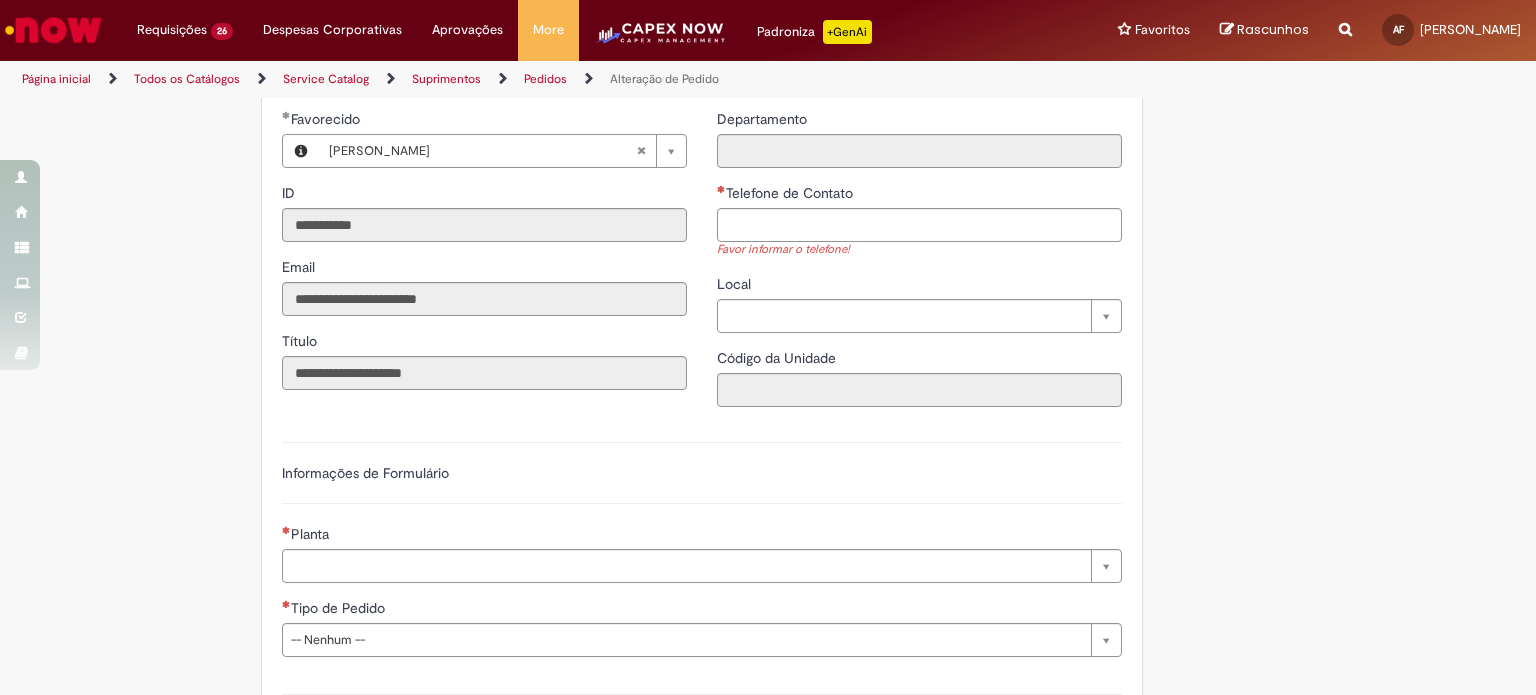 scroll, scrollTop: 864, scrollLeft: 0, axis: vertical 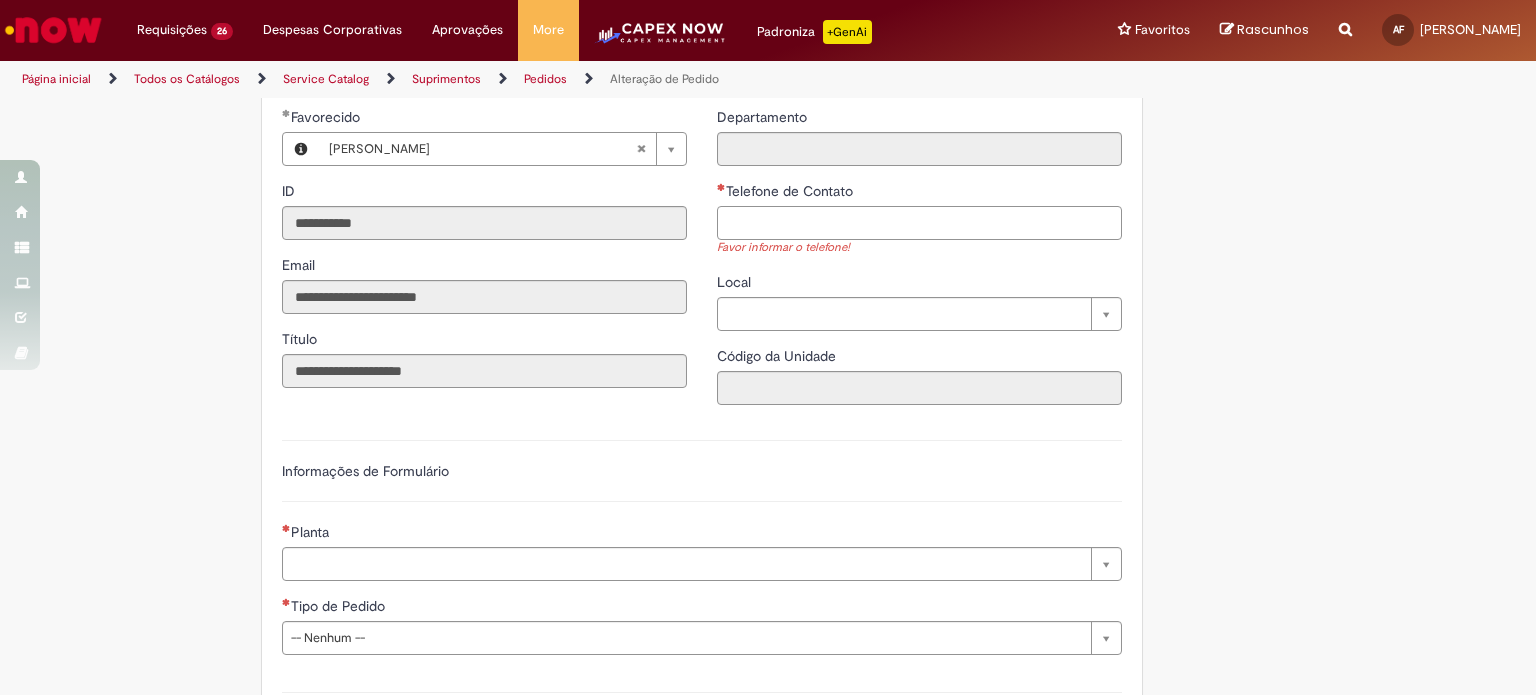 click on "Telefone de Contato" at bounding box center [919, 223] 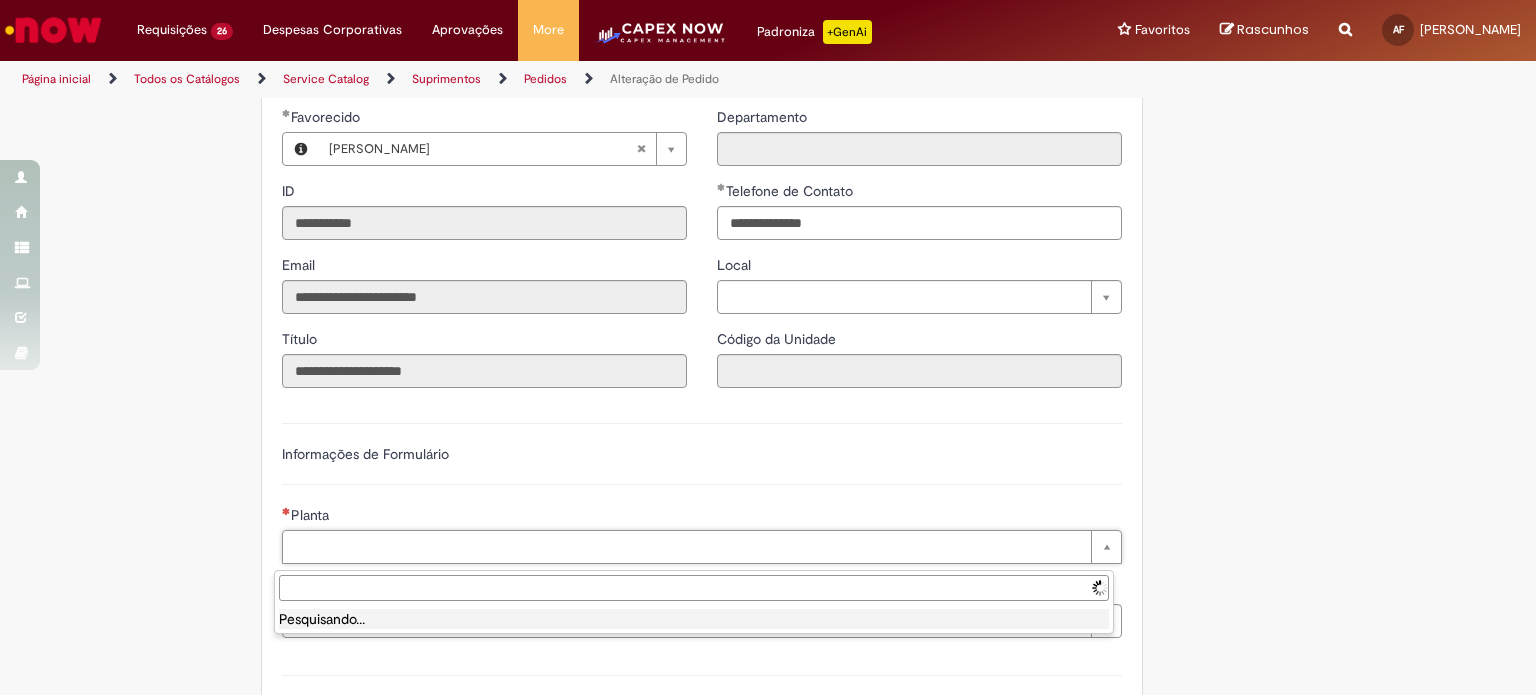 type on "**********" 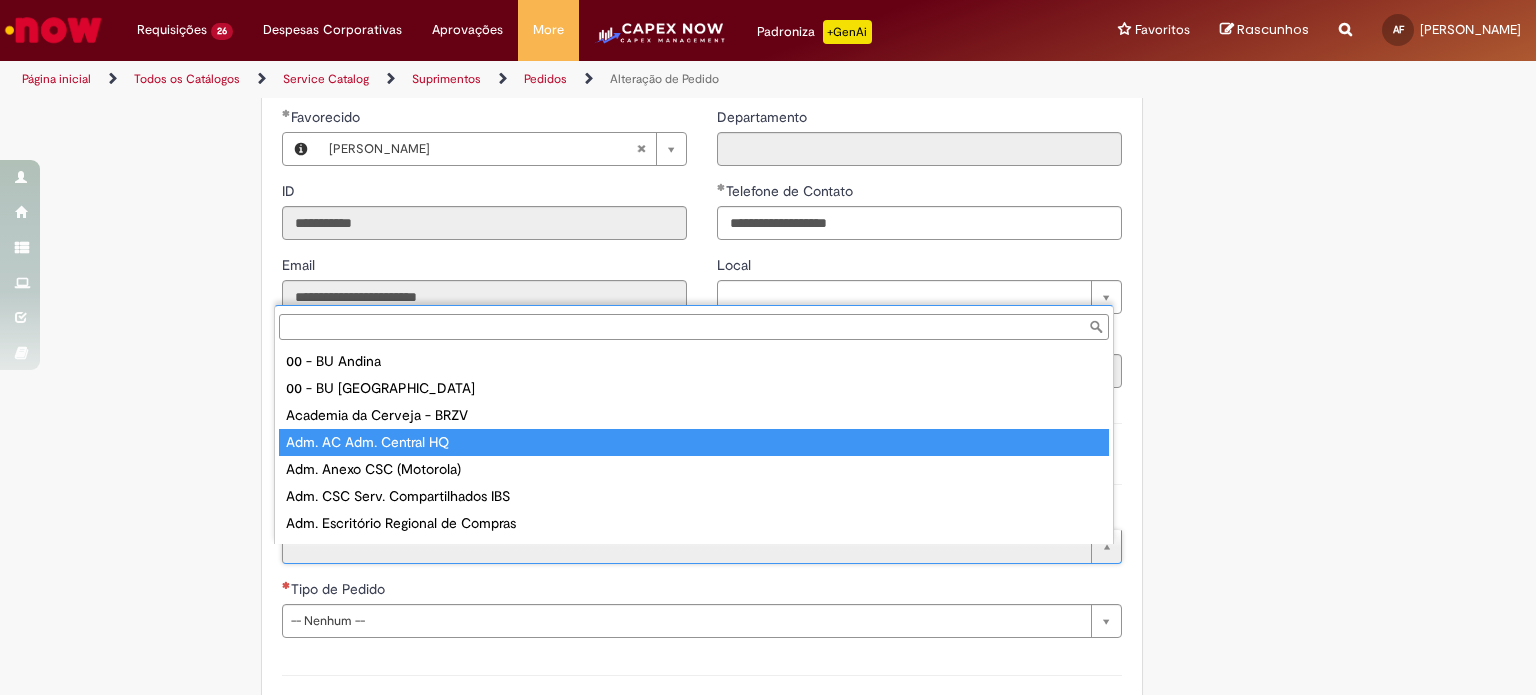 scroll, scrollTop: 16, scrollLeft: 0, axis: vertical 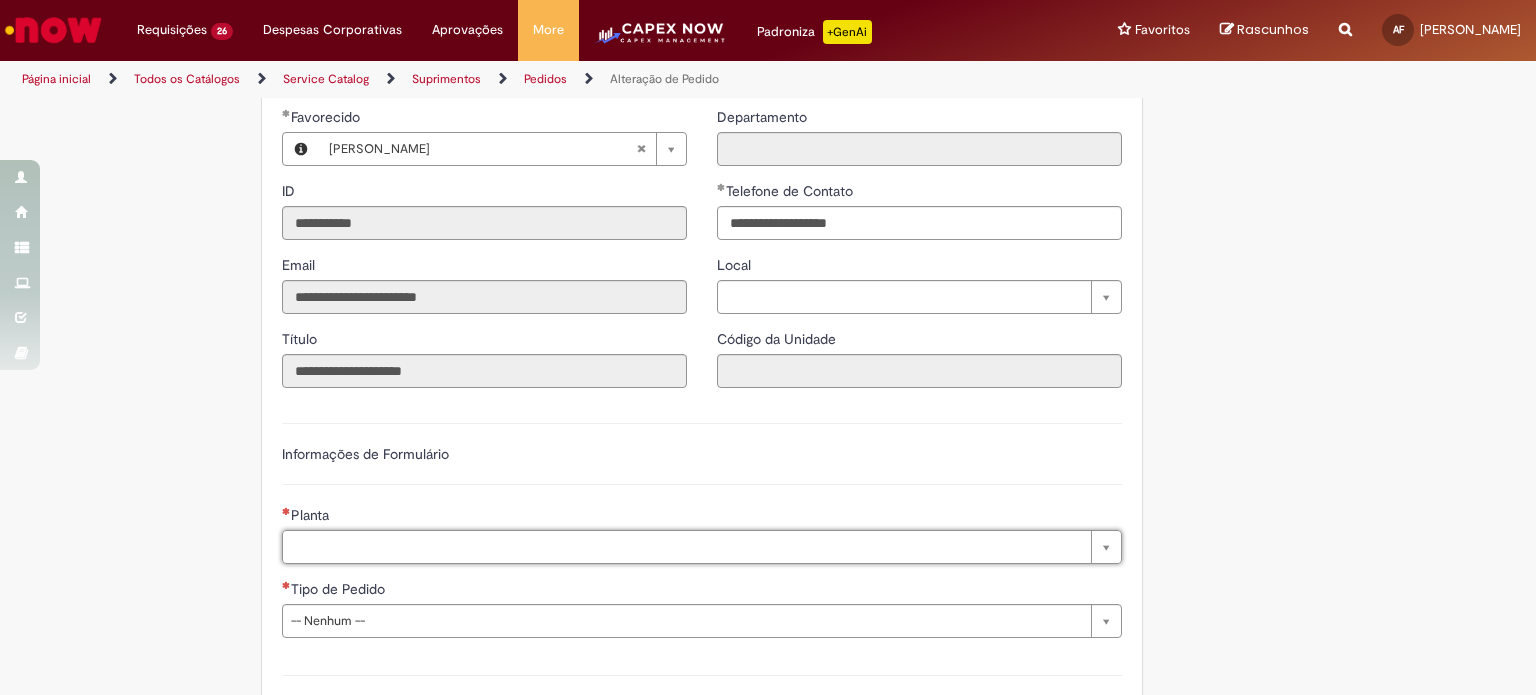 drag, startPoint x: 1525, startPoint y: 435, endPoint x: 1536, endPoint y: 470, distance: 36.687874 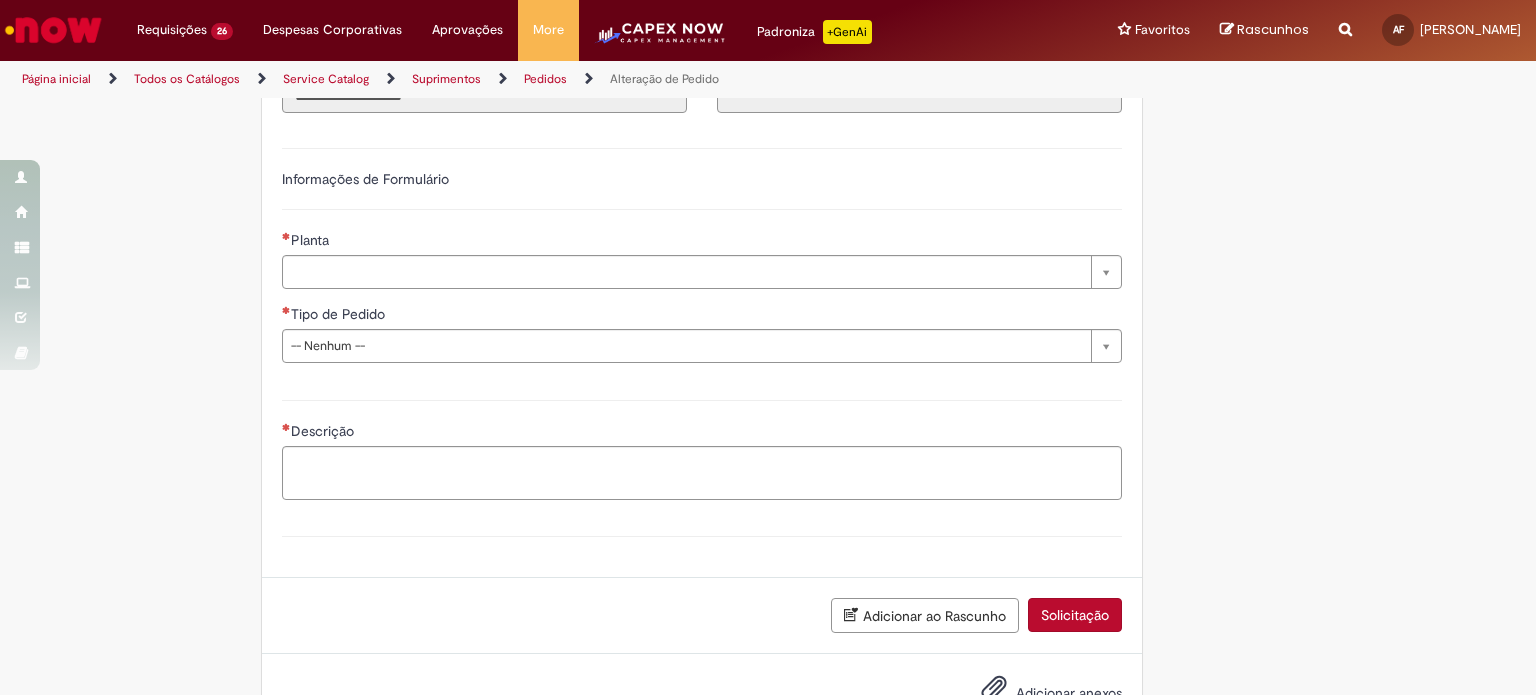 scroll, scrollTop: 1162, scrollLeft: 0, axis: vertical 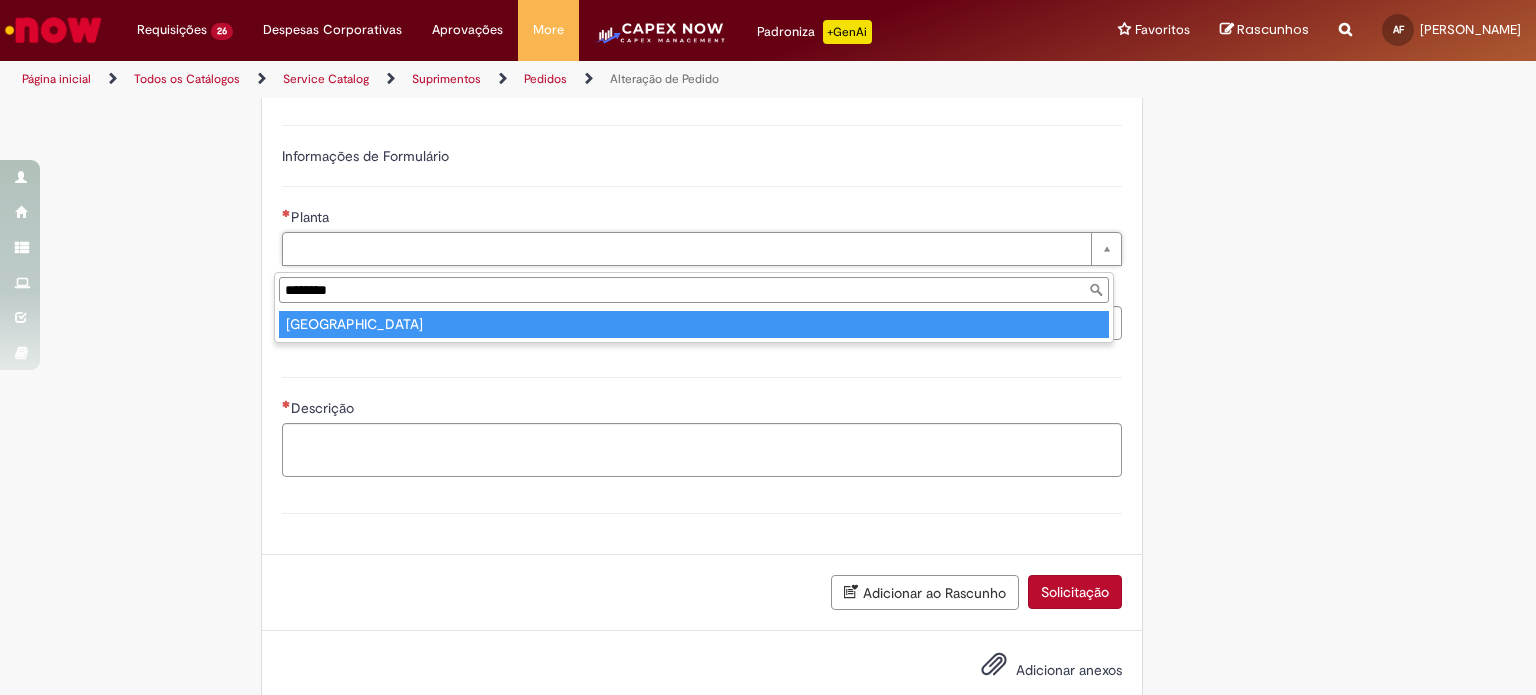 type on "********" 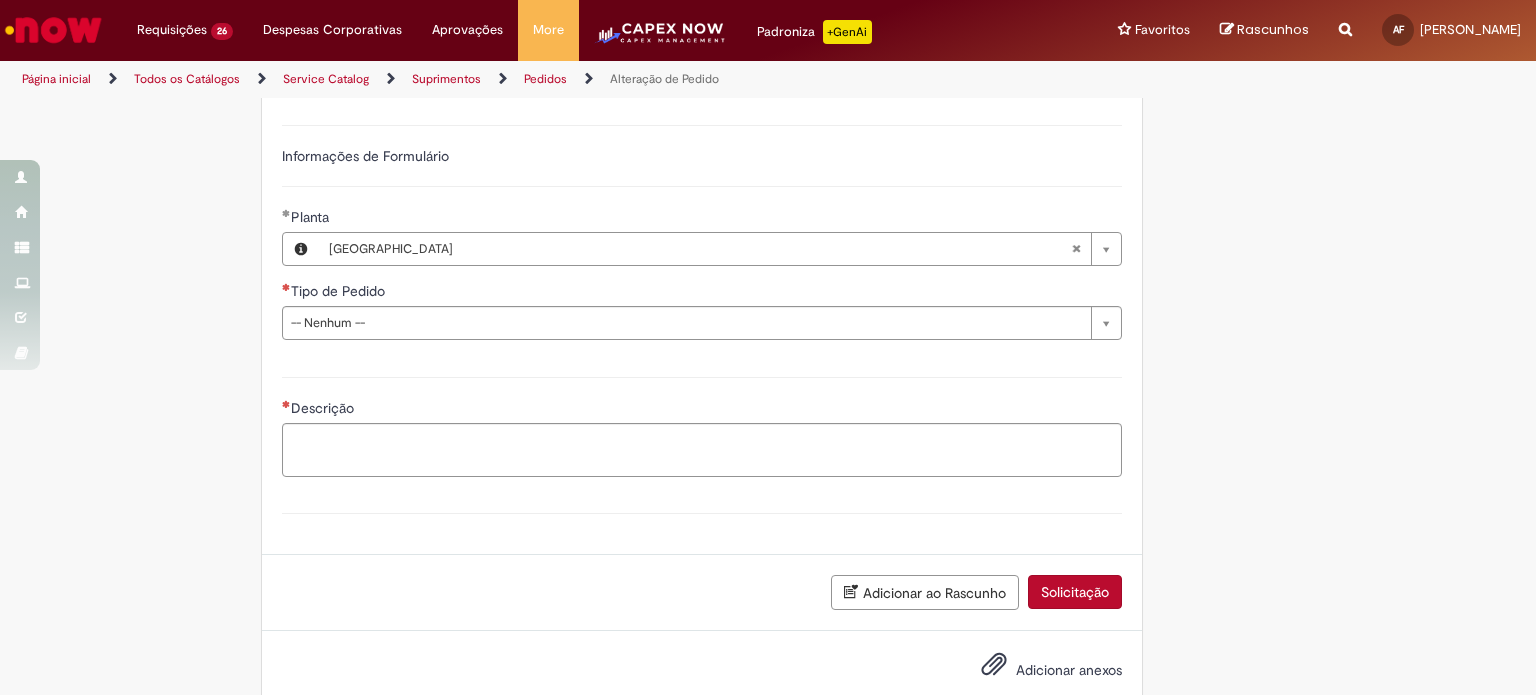 click on "**********" at bounding box center (702, 230) 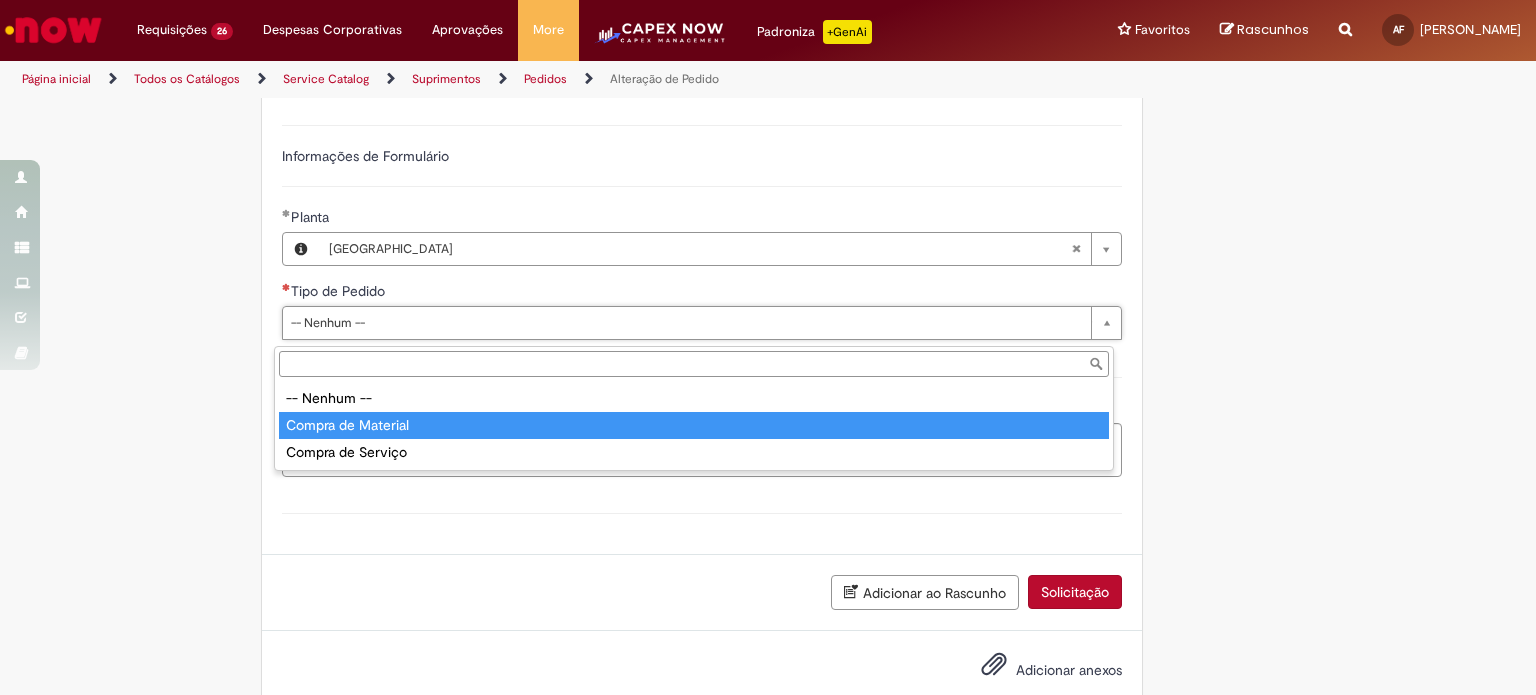 type on "**********" 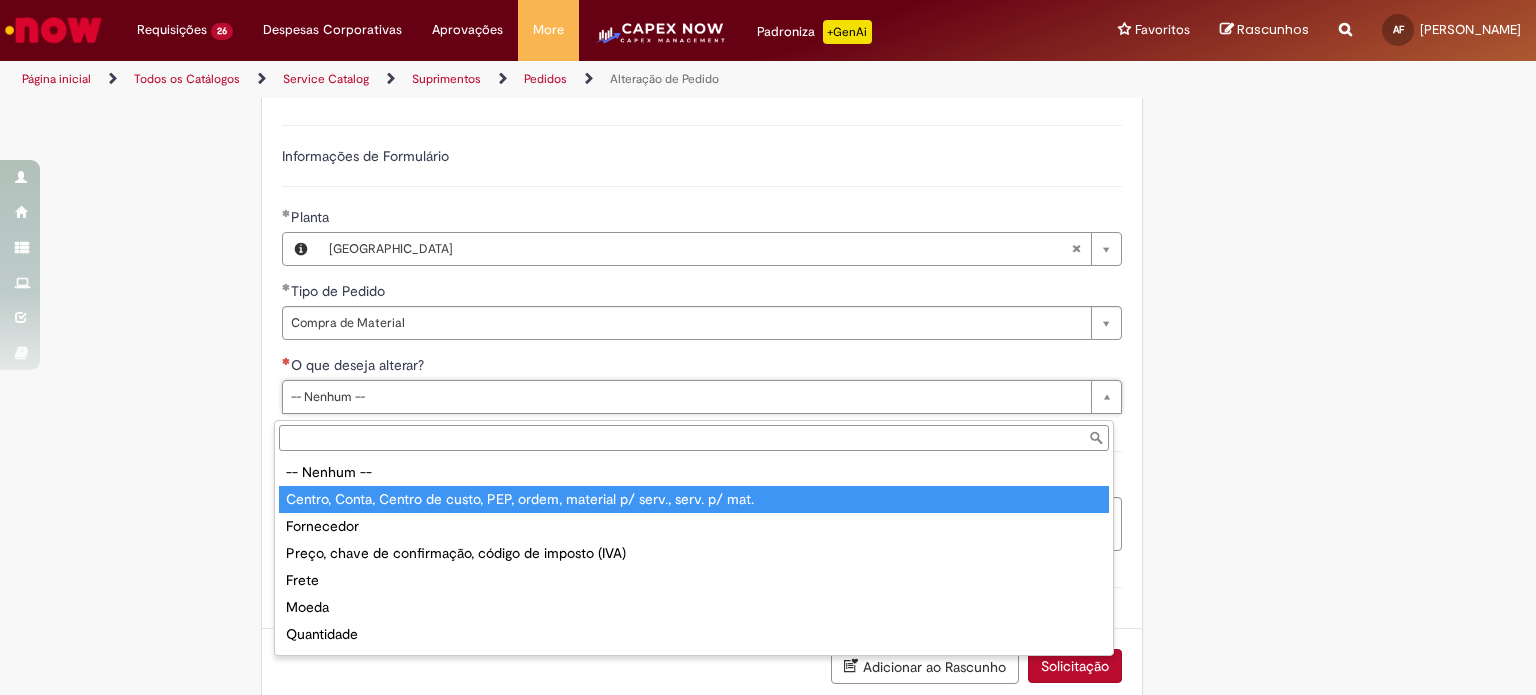 type on "**********" 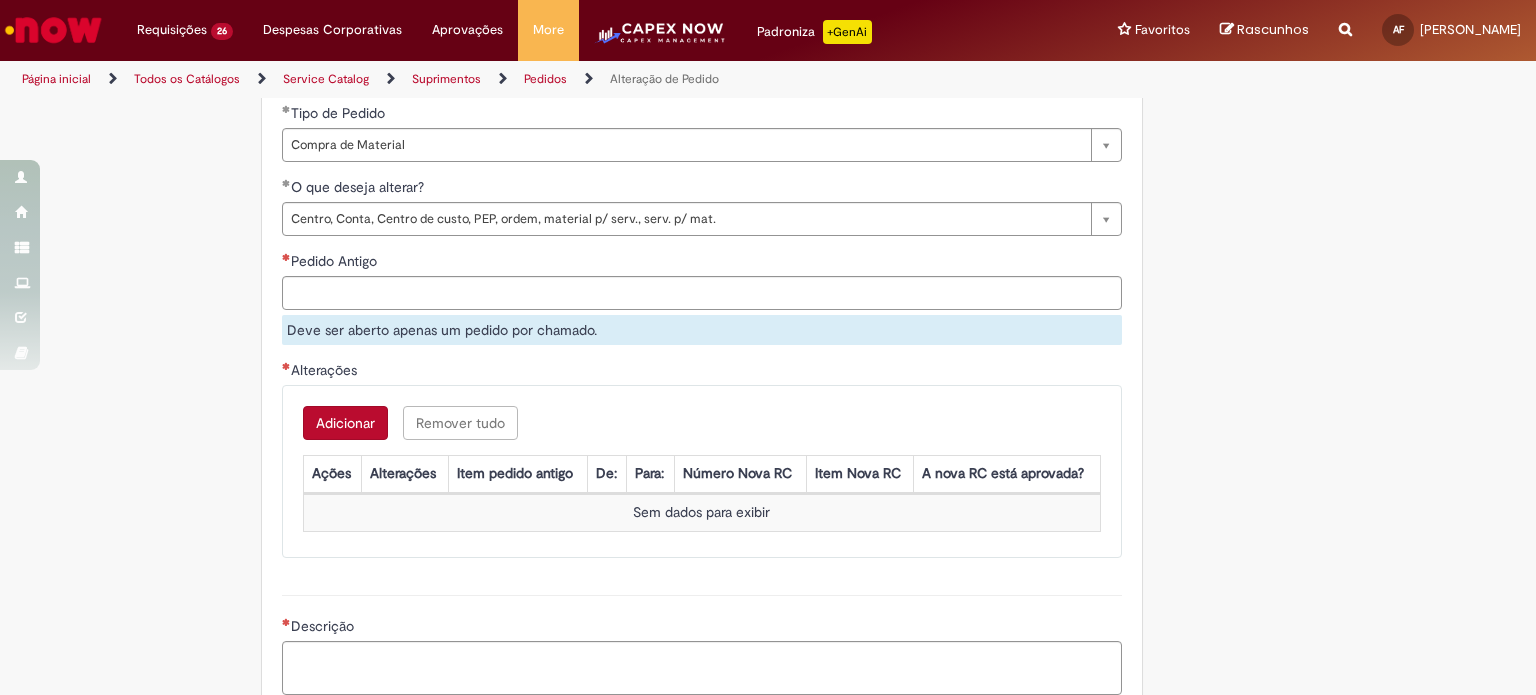 scroll, scrollTop: 1346, scrollLeft: 0, axis: vertical 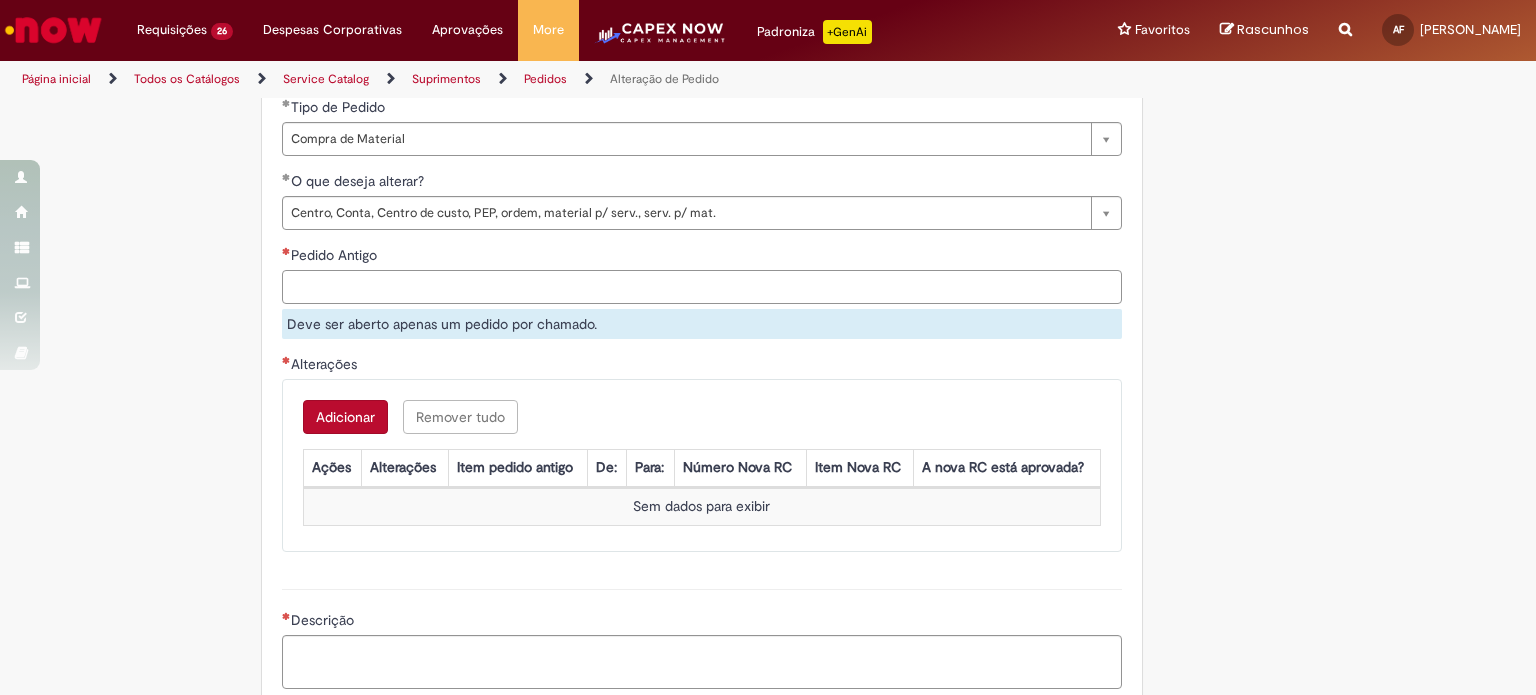 click on "Pedido Antigo" at bounding box center [702, 287] 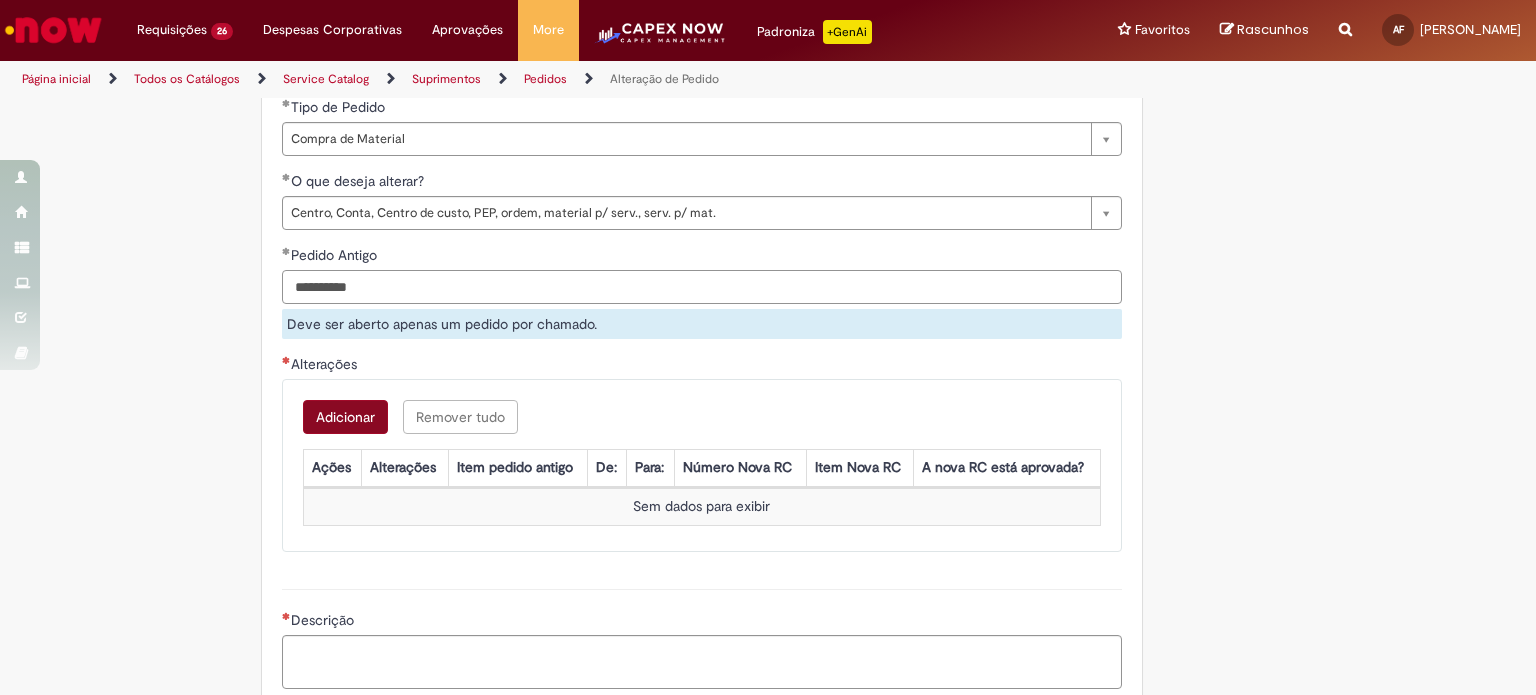 type on "**********" 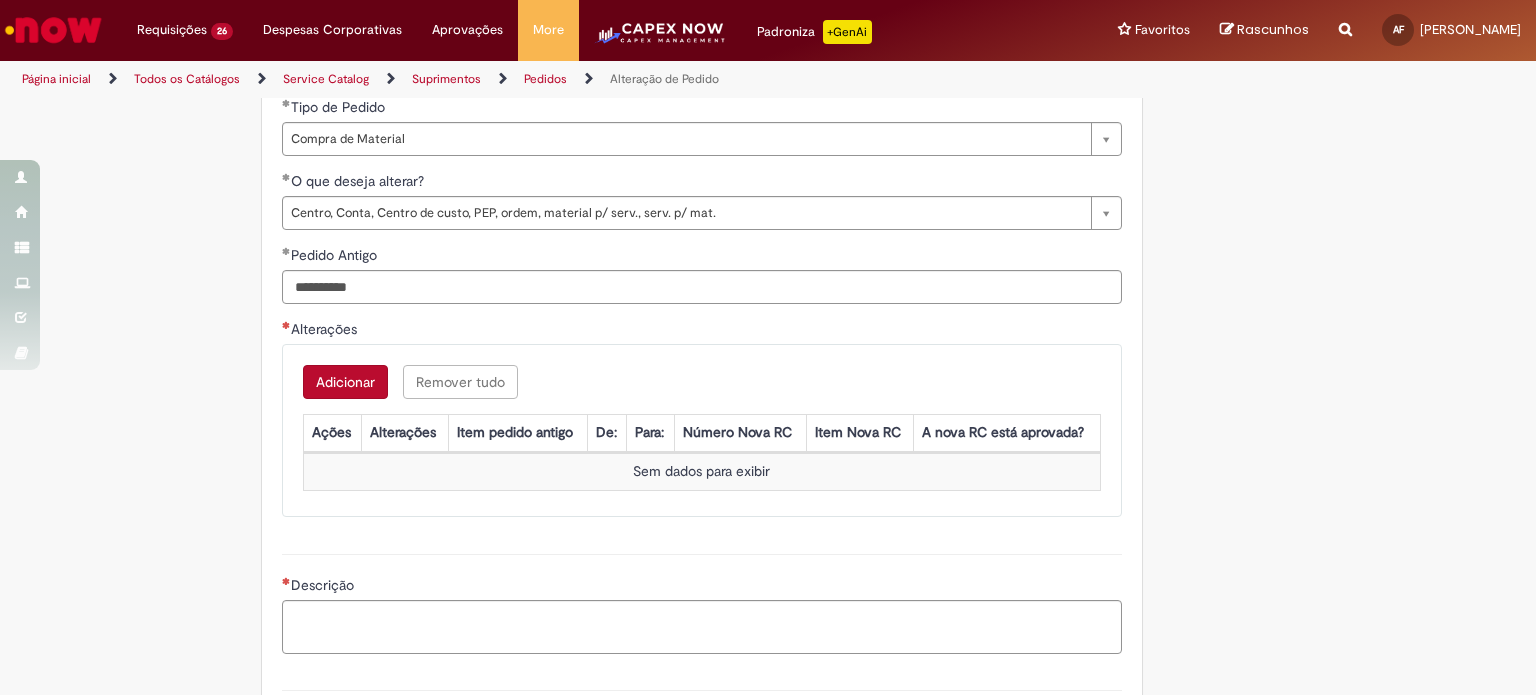 click on "Adicionar Remover tudo Alterações Ações Alterações Item pedido antigo De: Para: Número Nova RC Item Nova RC A nova RC está aprovada? Sem dados para exibir" at bounding box center (702, 430) 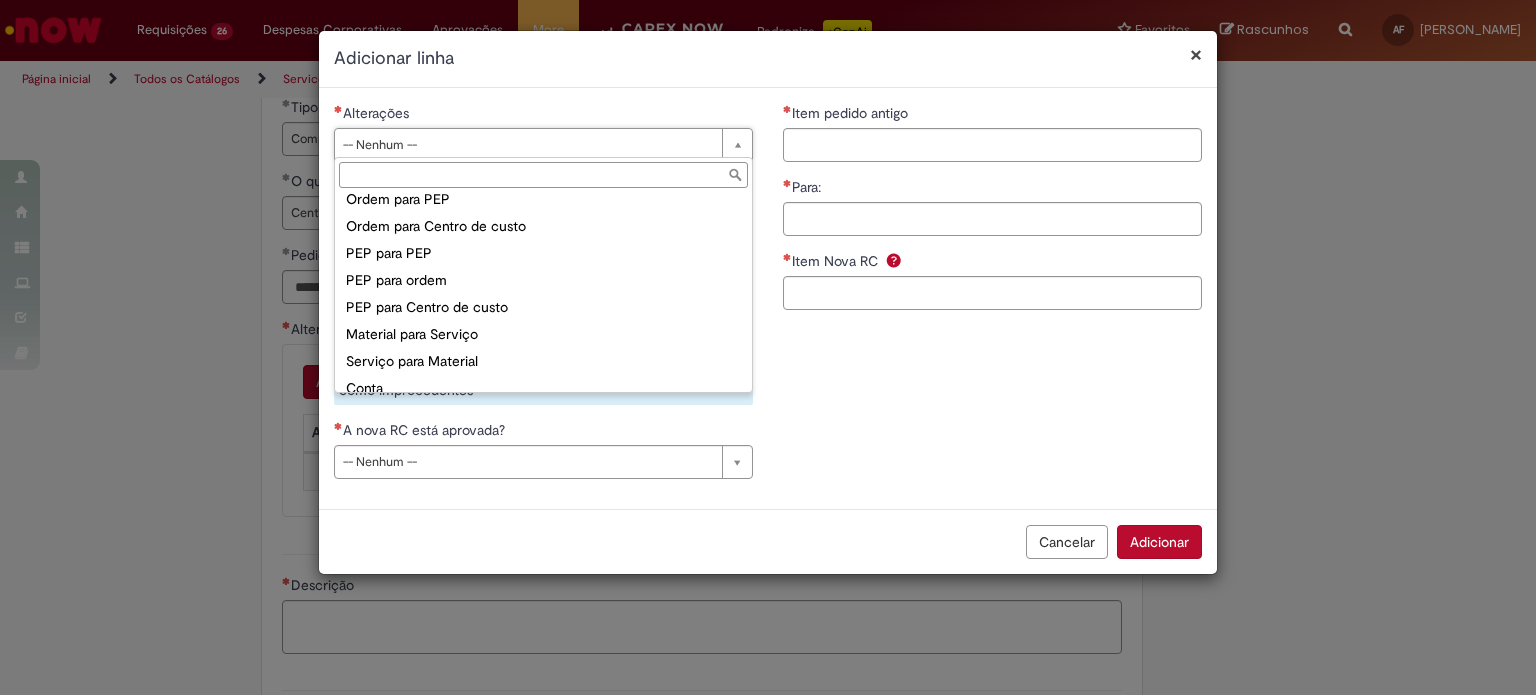 scroll, scrollTop: 148, scrollLeft: 0, axis: vertical 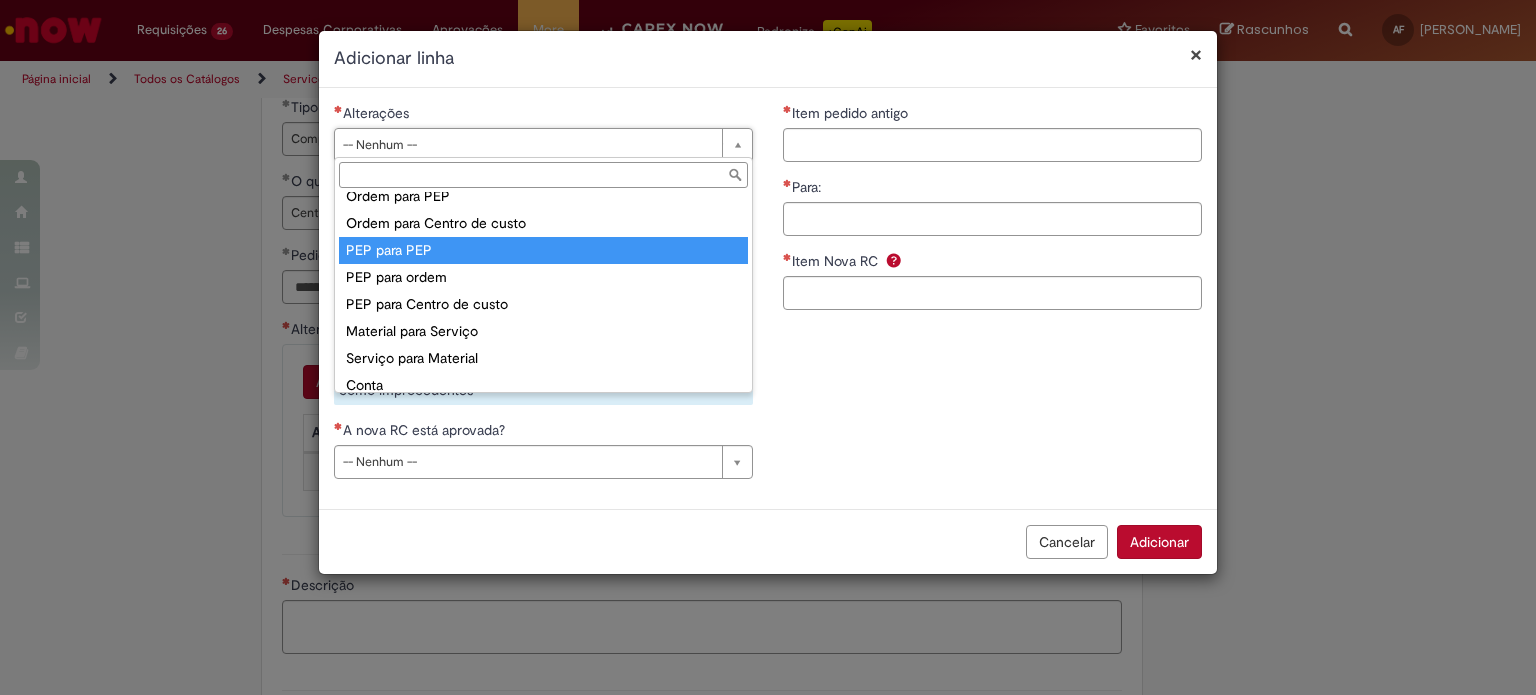 type on "**********" 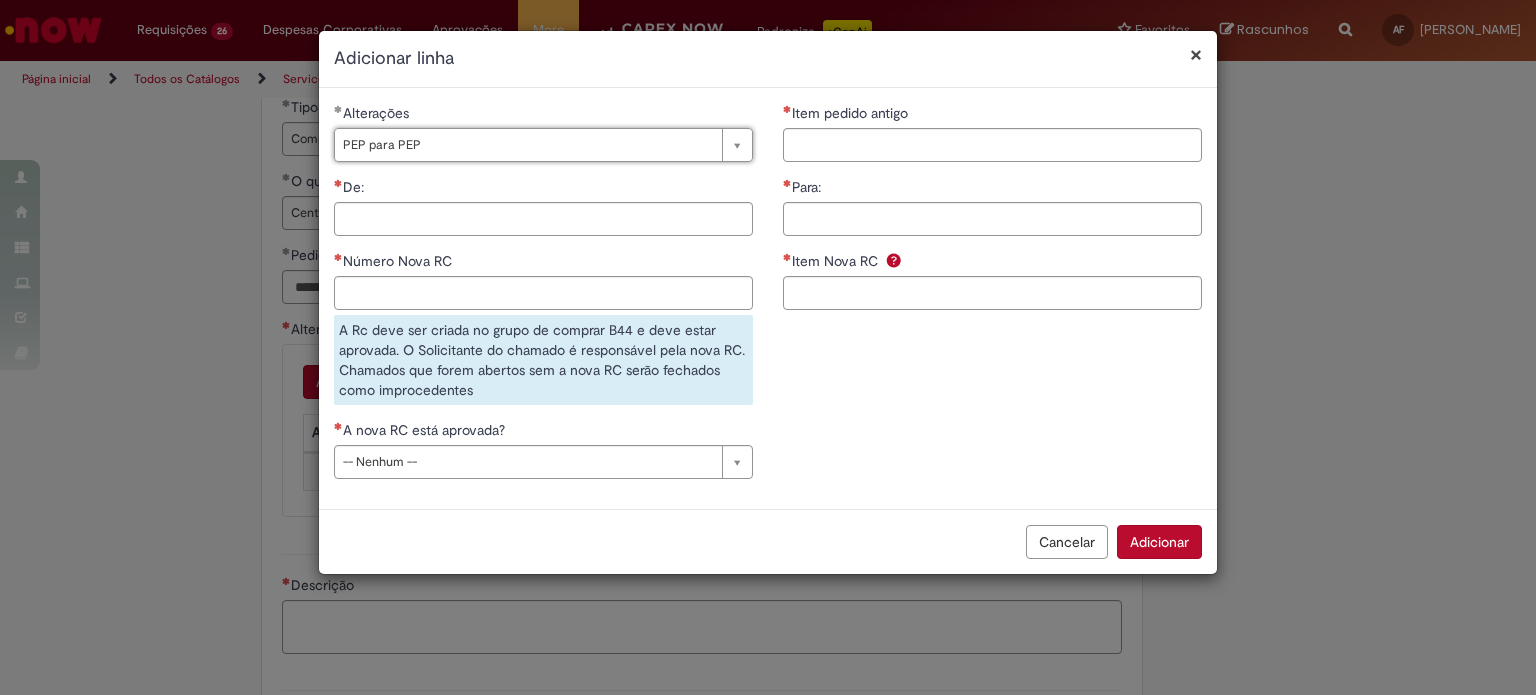 scroll, scrollTop: 16, scrollLeft: 0, axis: vertical 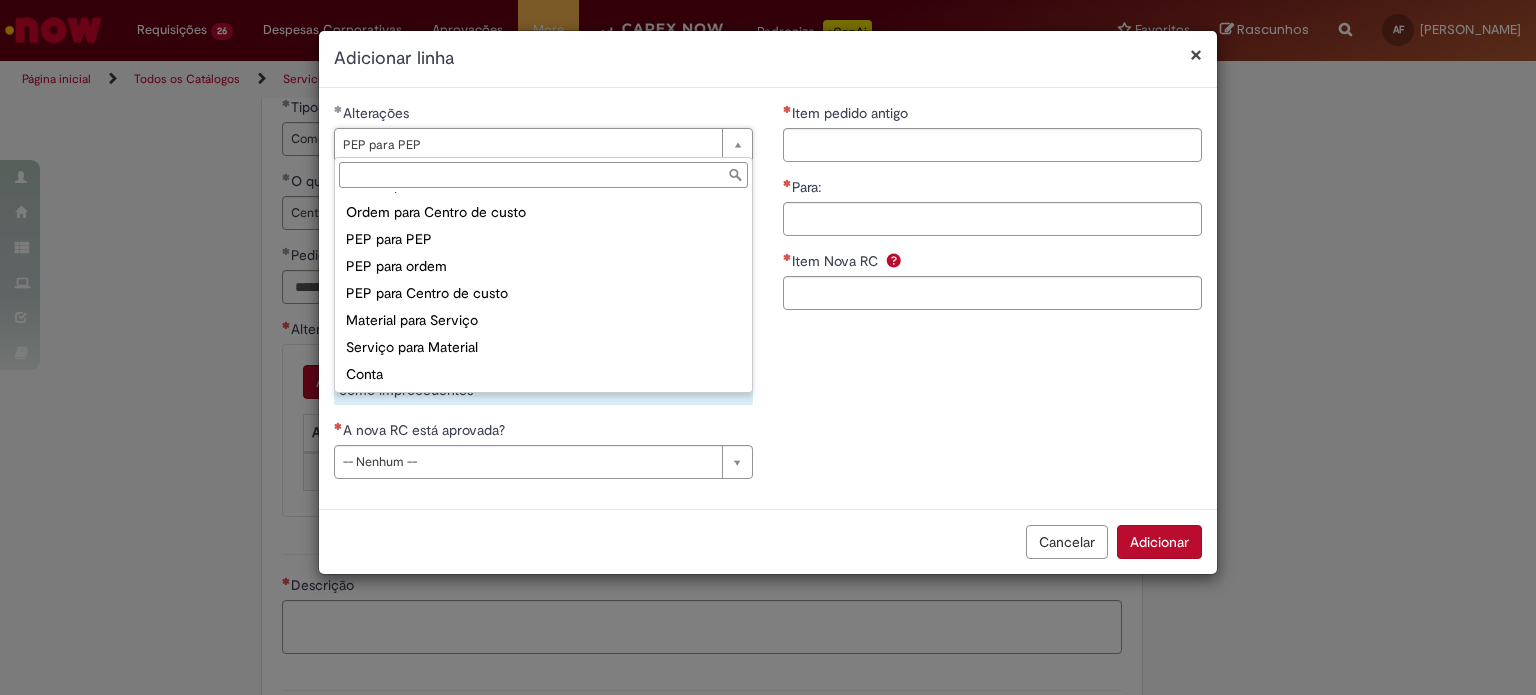type on "**********" 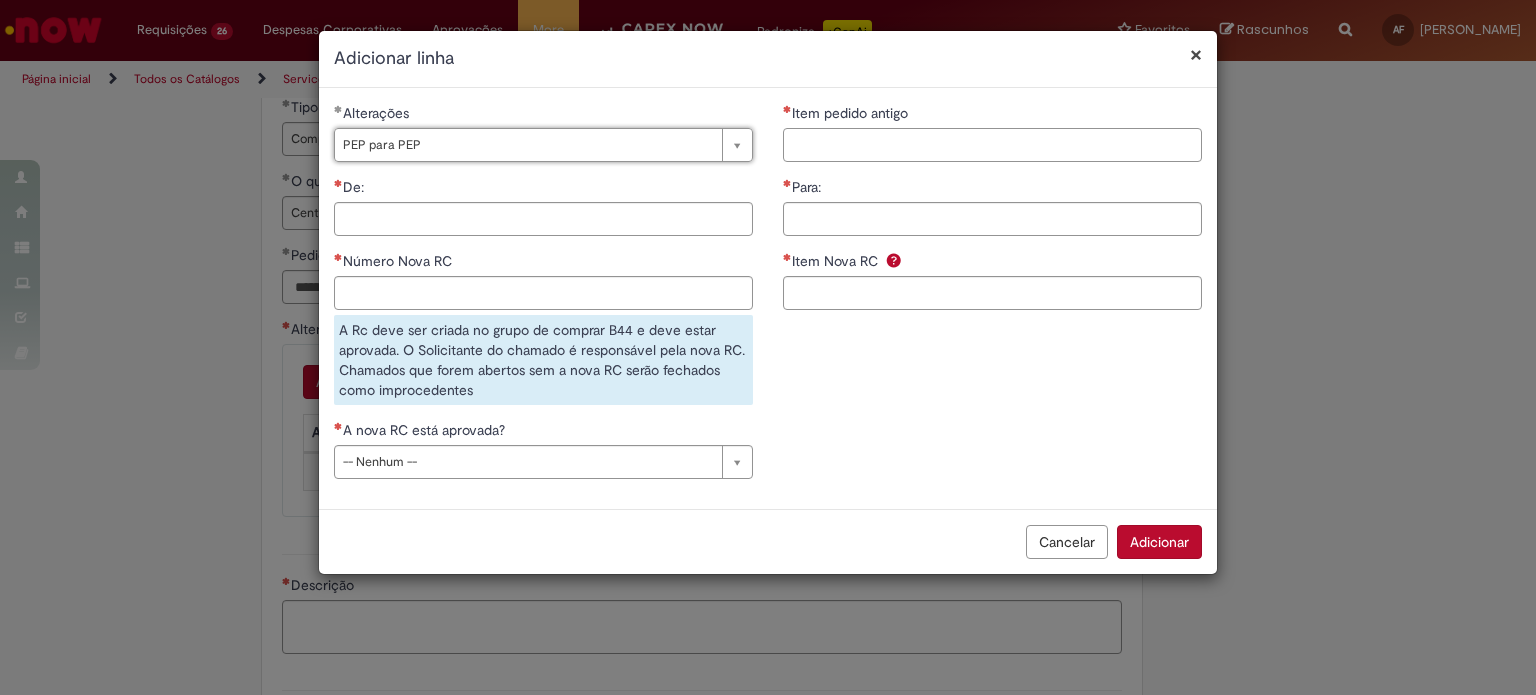 scroll, scrollTop: 0, scrollLeft: 0, axis: both 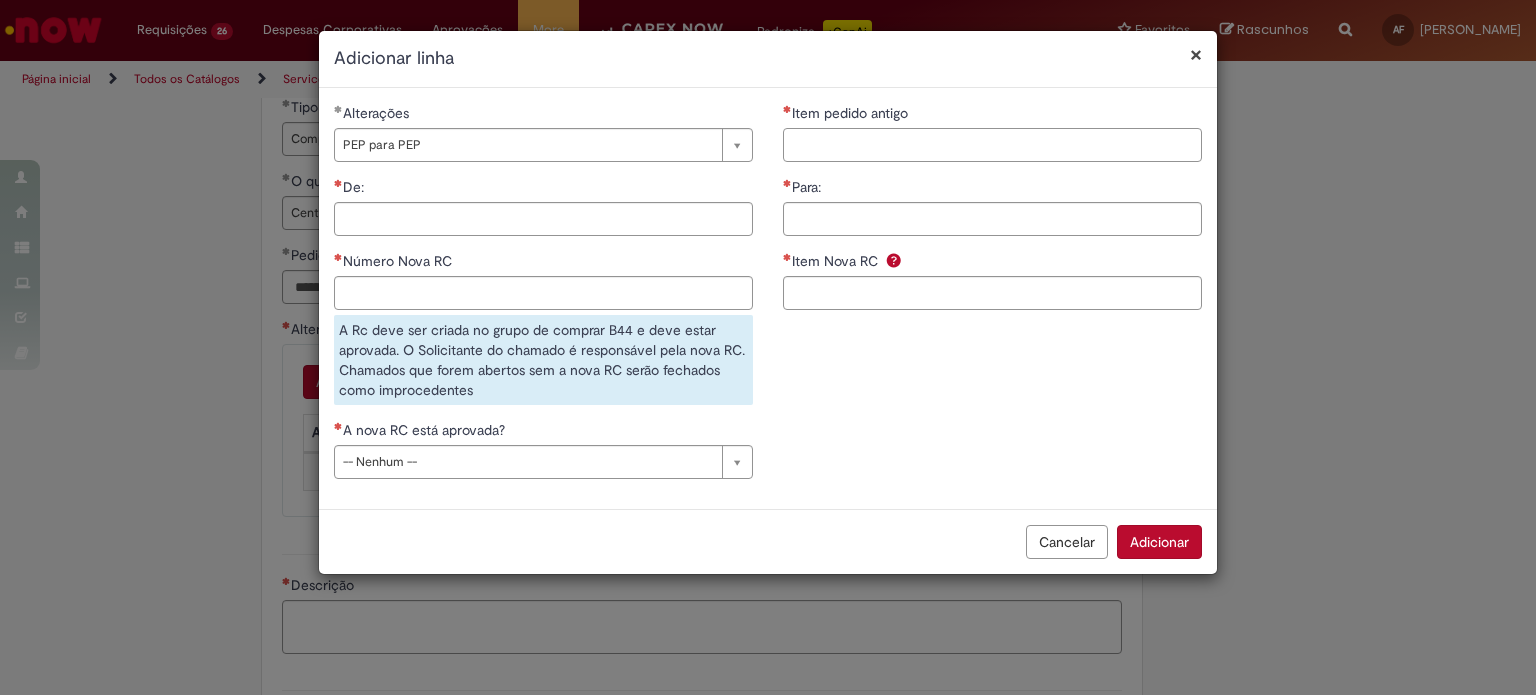 click on "Item pedido antigo" at bounding box center [992, 145] 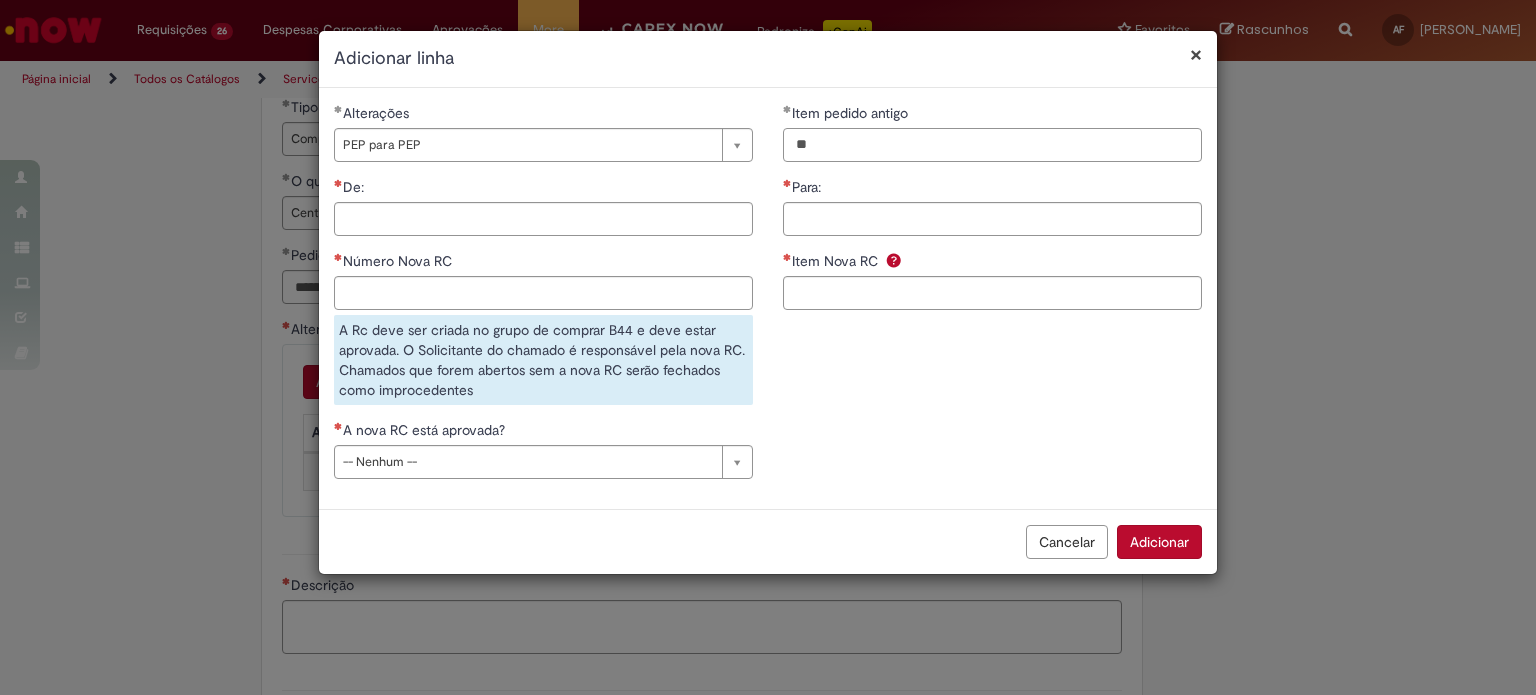type on "**" 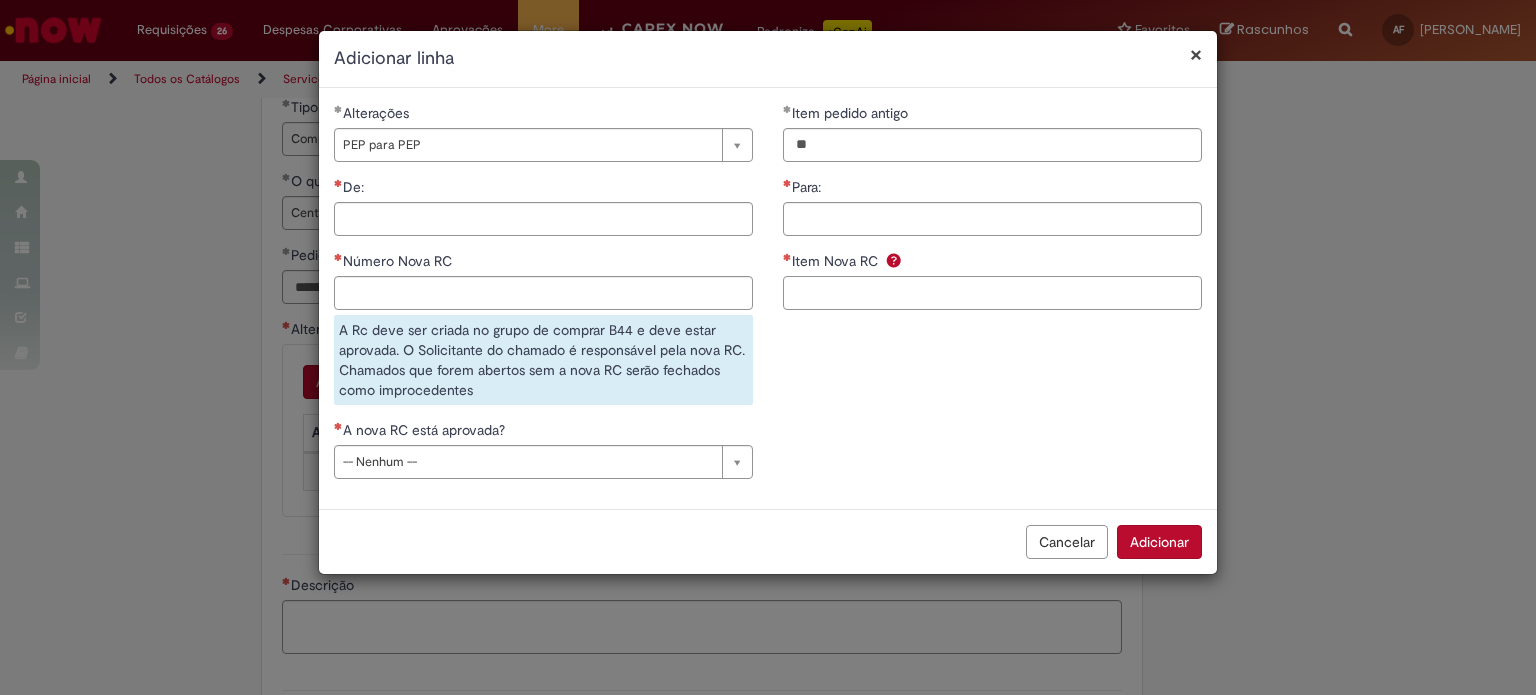 click on "Item Nova RC" at bounding box center (992, 293) 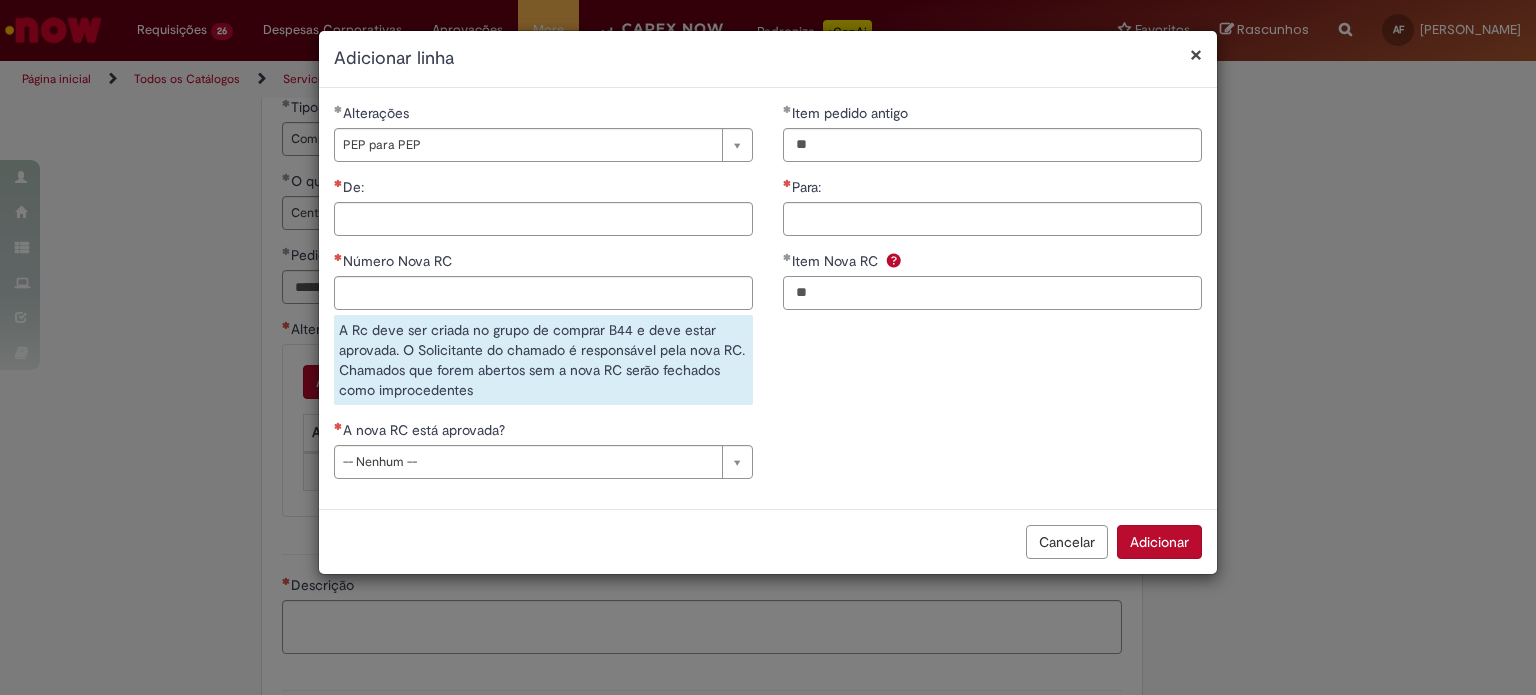 type on "**" 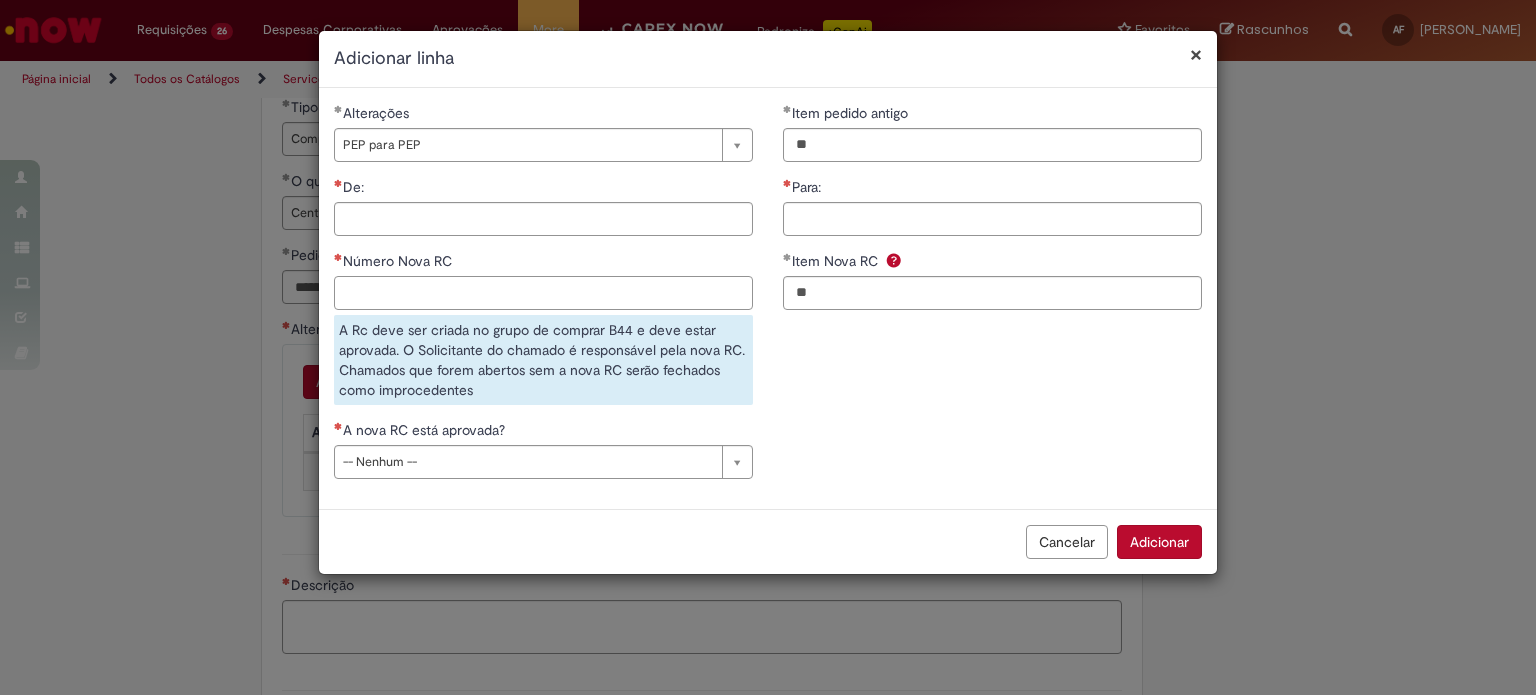 click on "Número Nova RC" at bounding box center [543, 293] 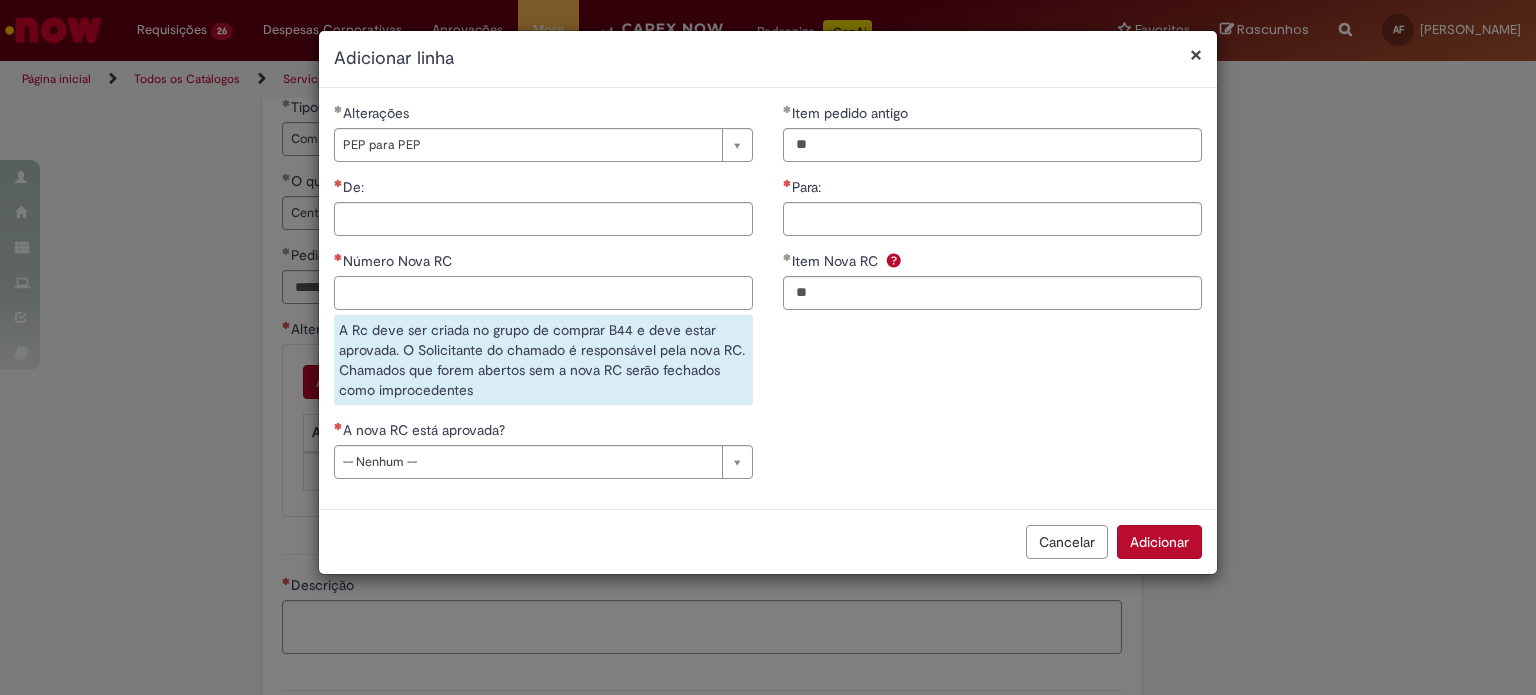 paste on "**********" 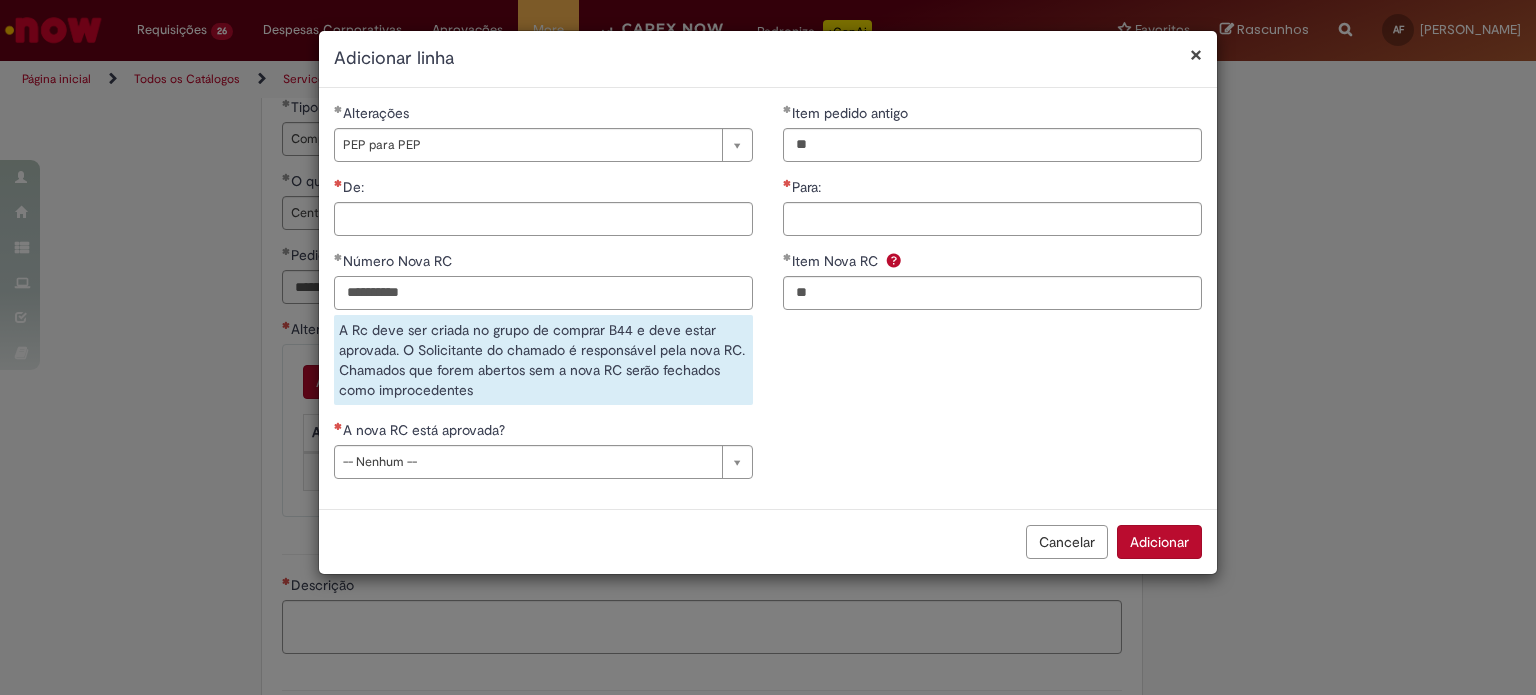 type on "**********" 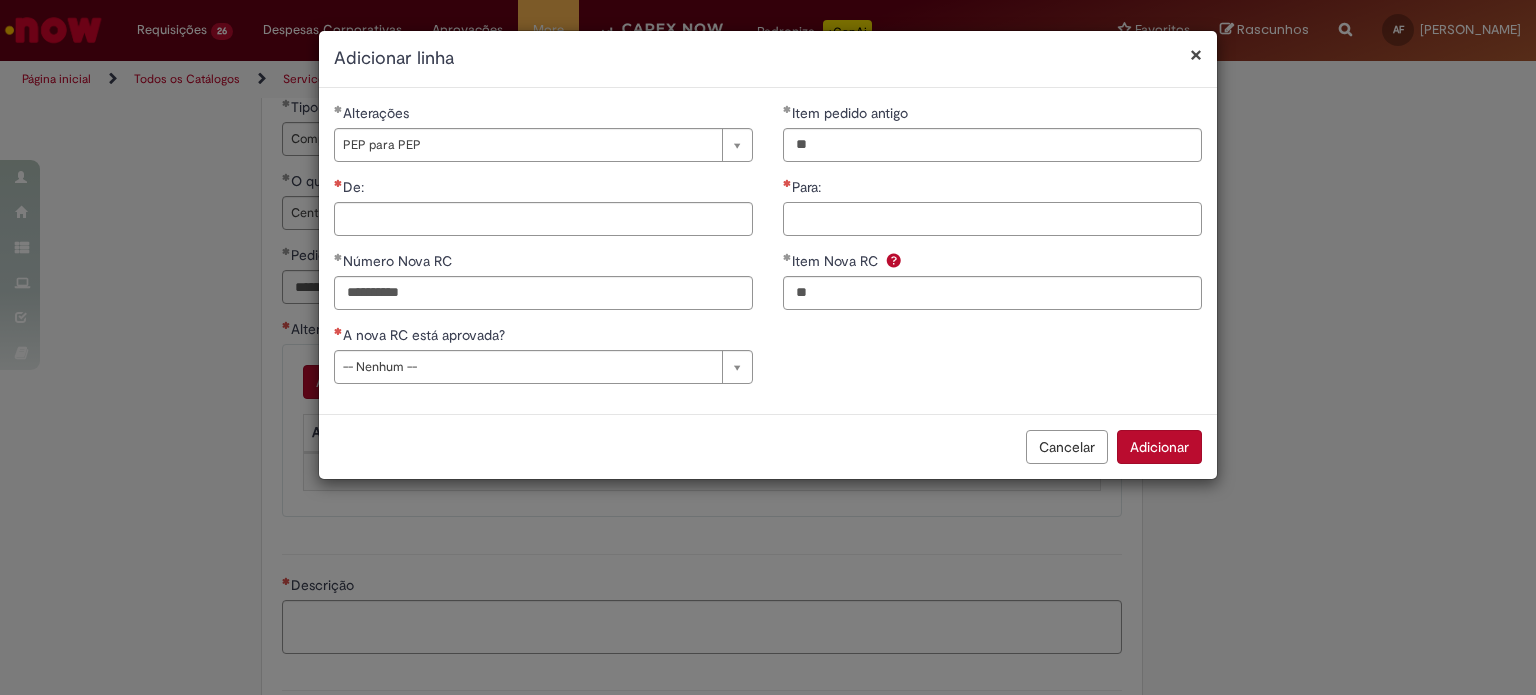 click on "Para:" at bounding box center [992, 219] 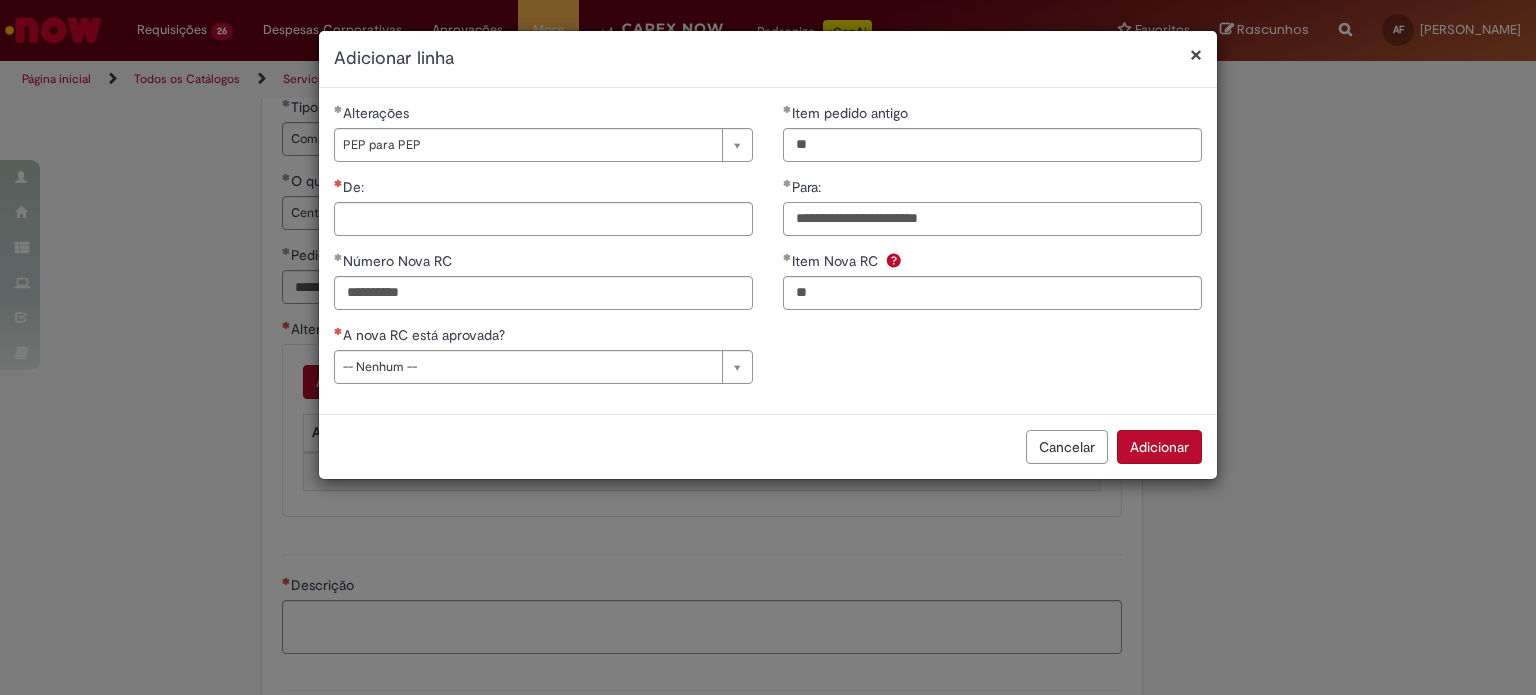 type on "**********" 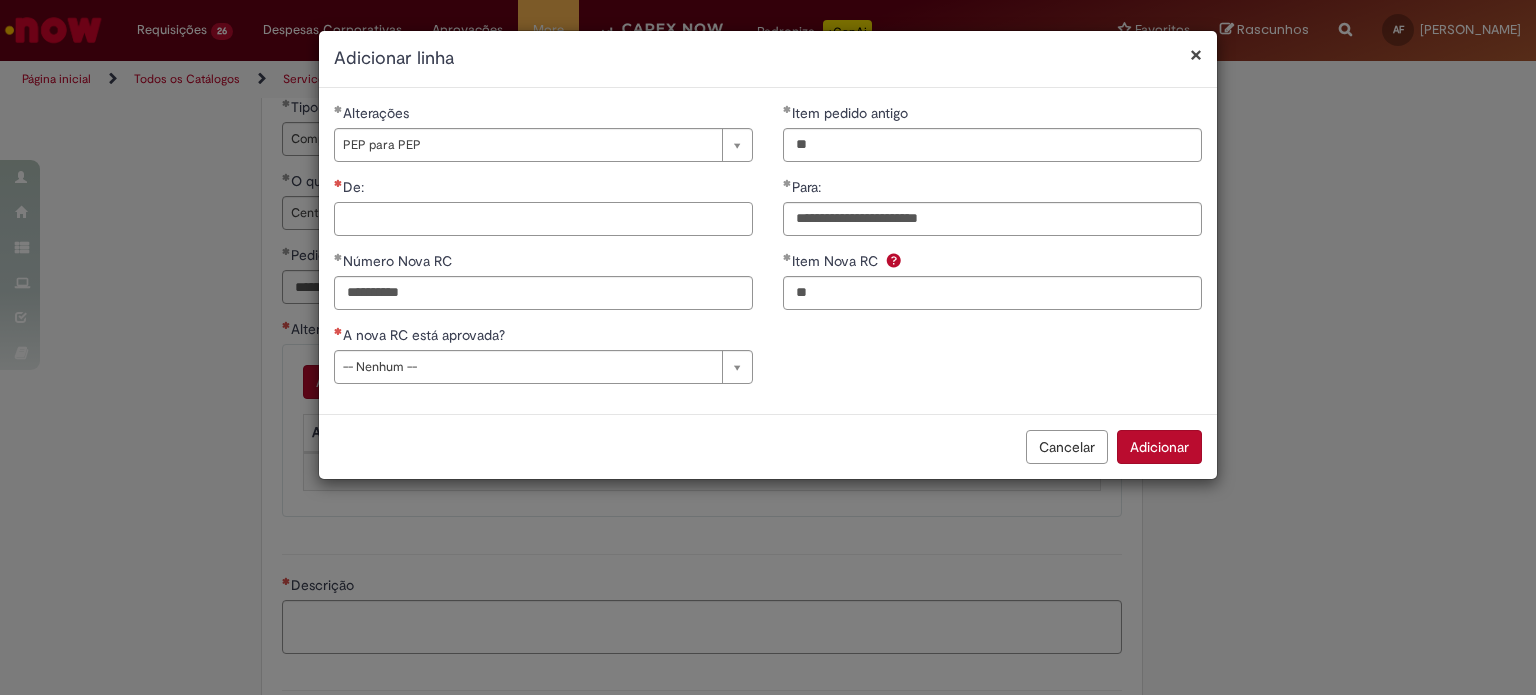 click on "De:" at bounding box center (543, 219) 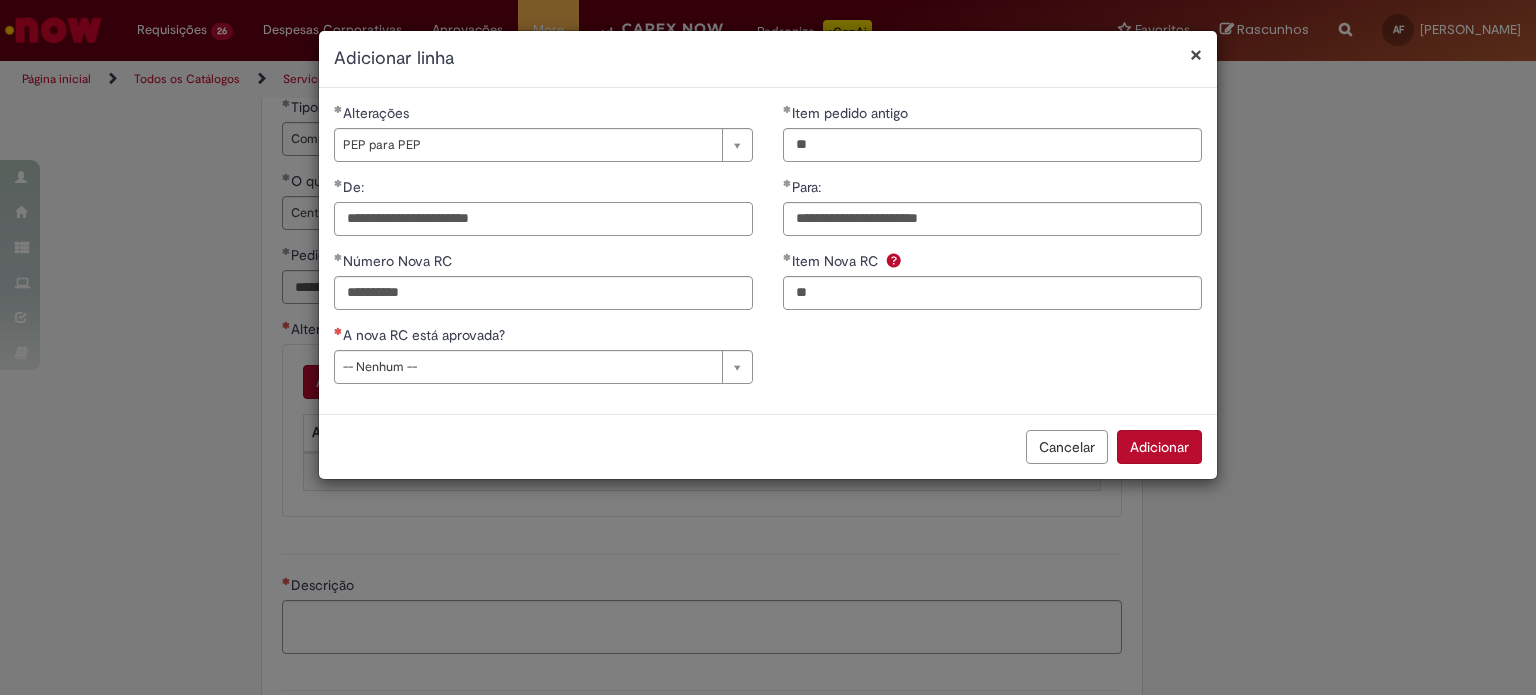 type on "**********" 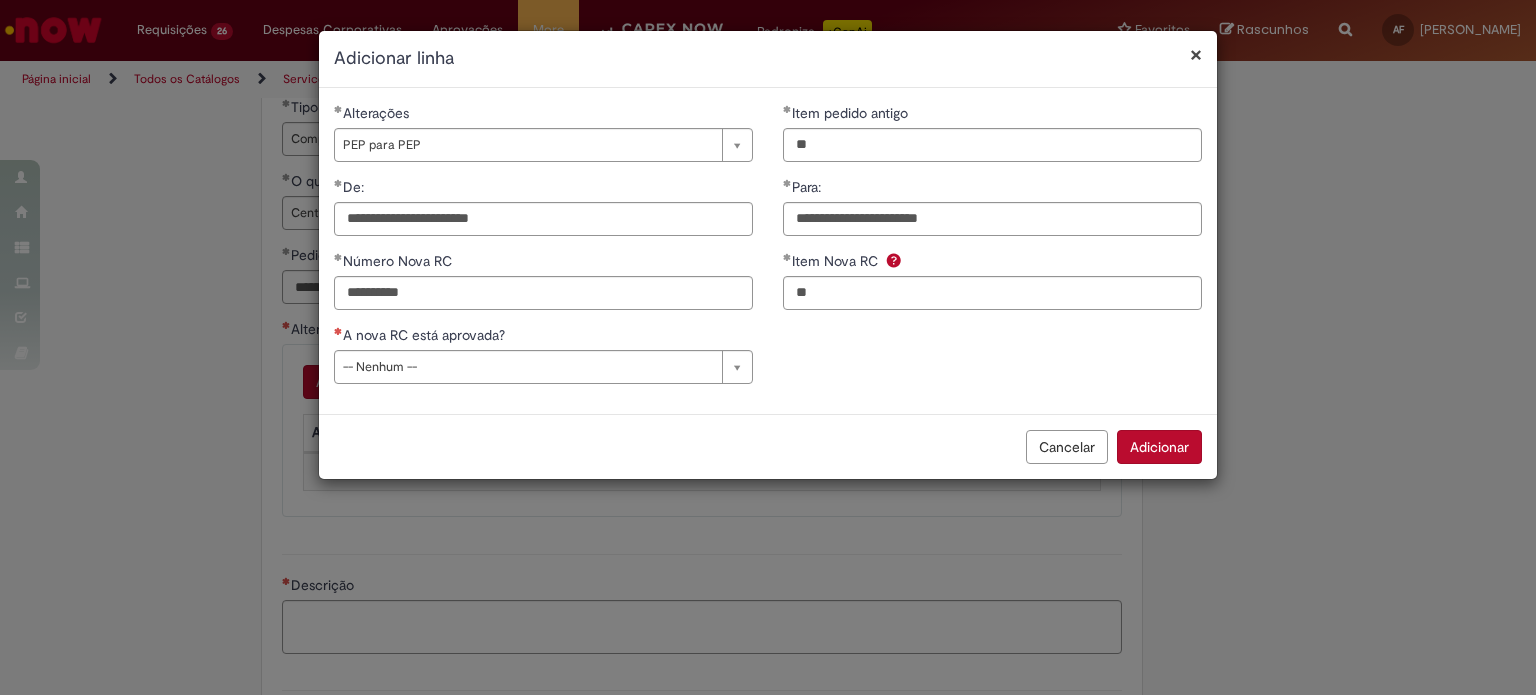 click on "**********" at bounding box center [543, 251] 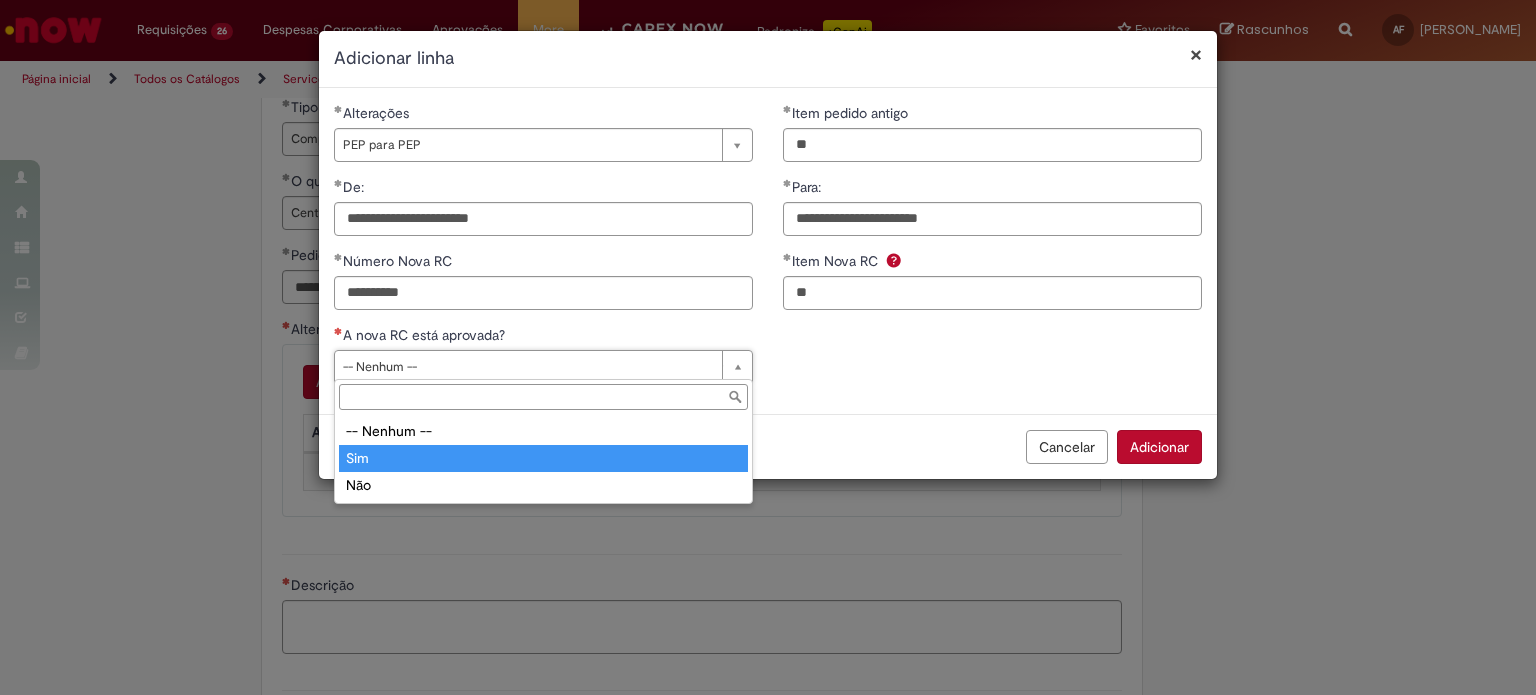 type on "***" 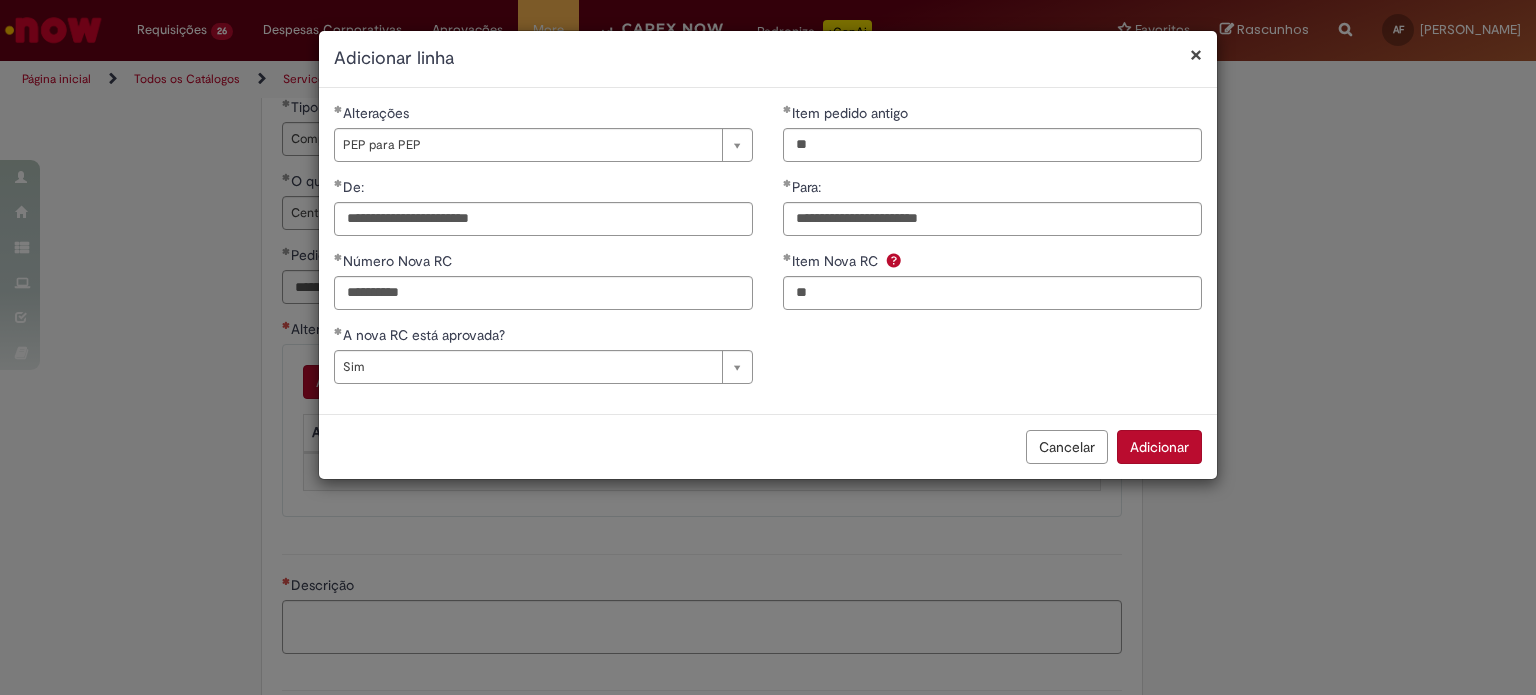 click on "Adicionar" at bounding box center [1159, 447] 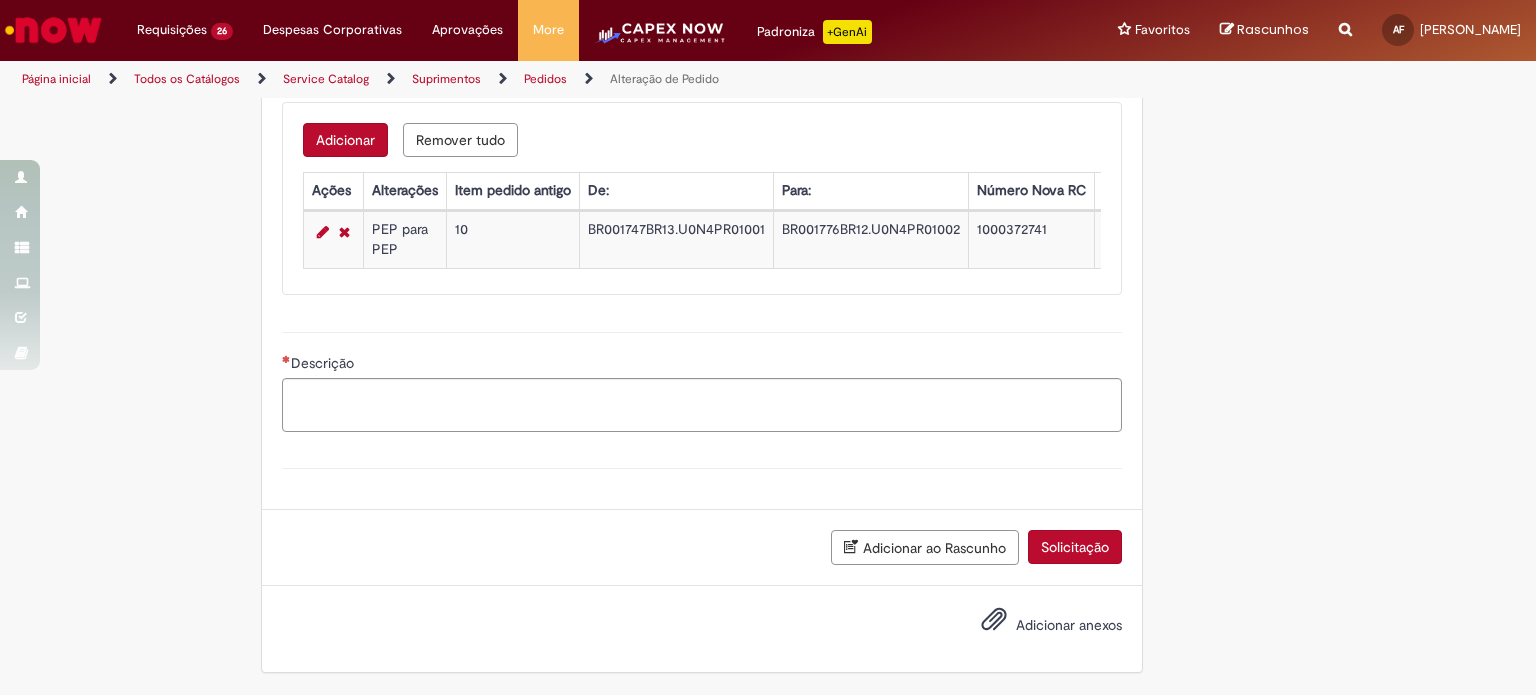 scroll, scrollTop: 1608, scrollLeft: 0, axis: vertical 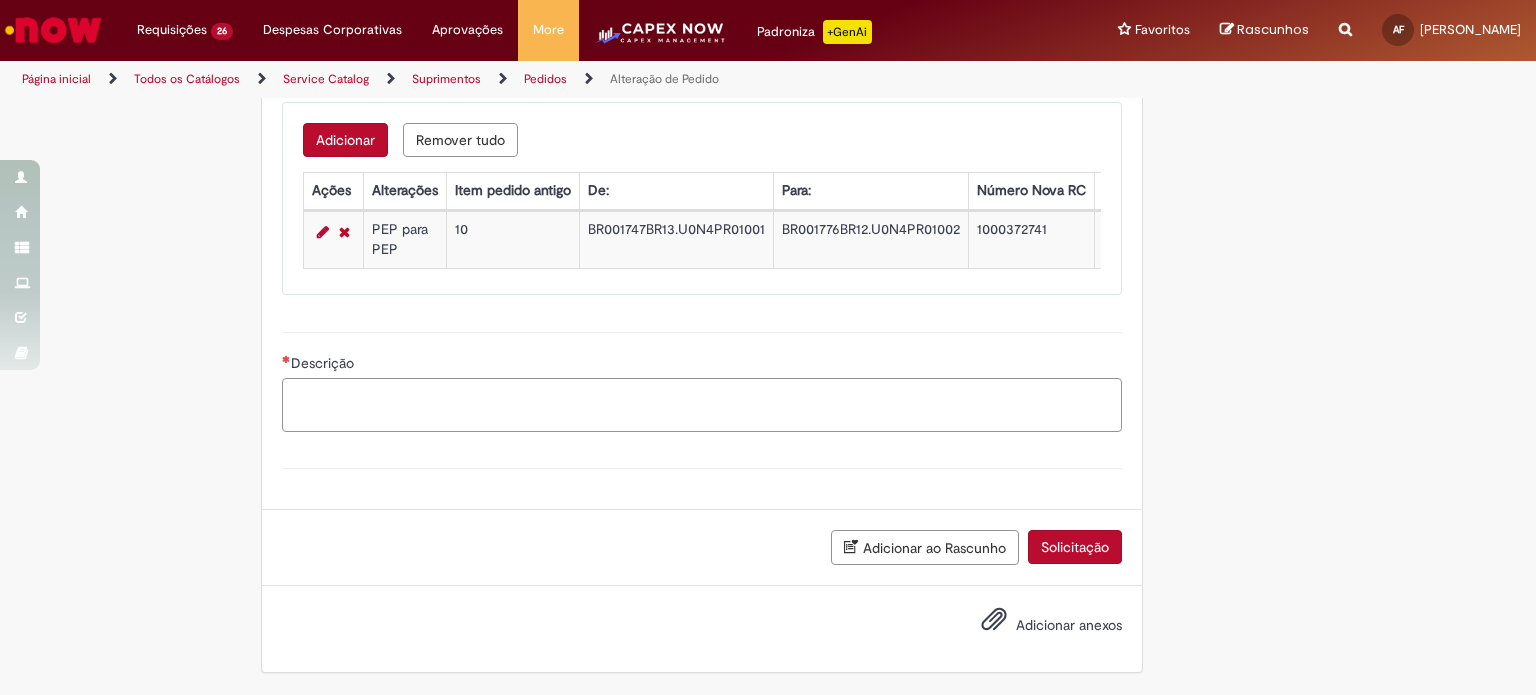 click on "Descrição" at bounding box center [702, 405] 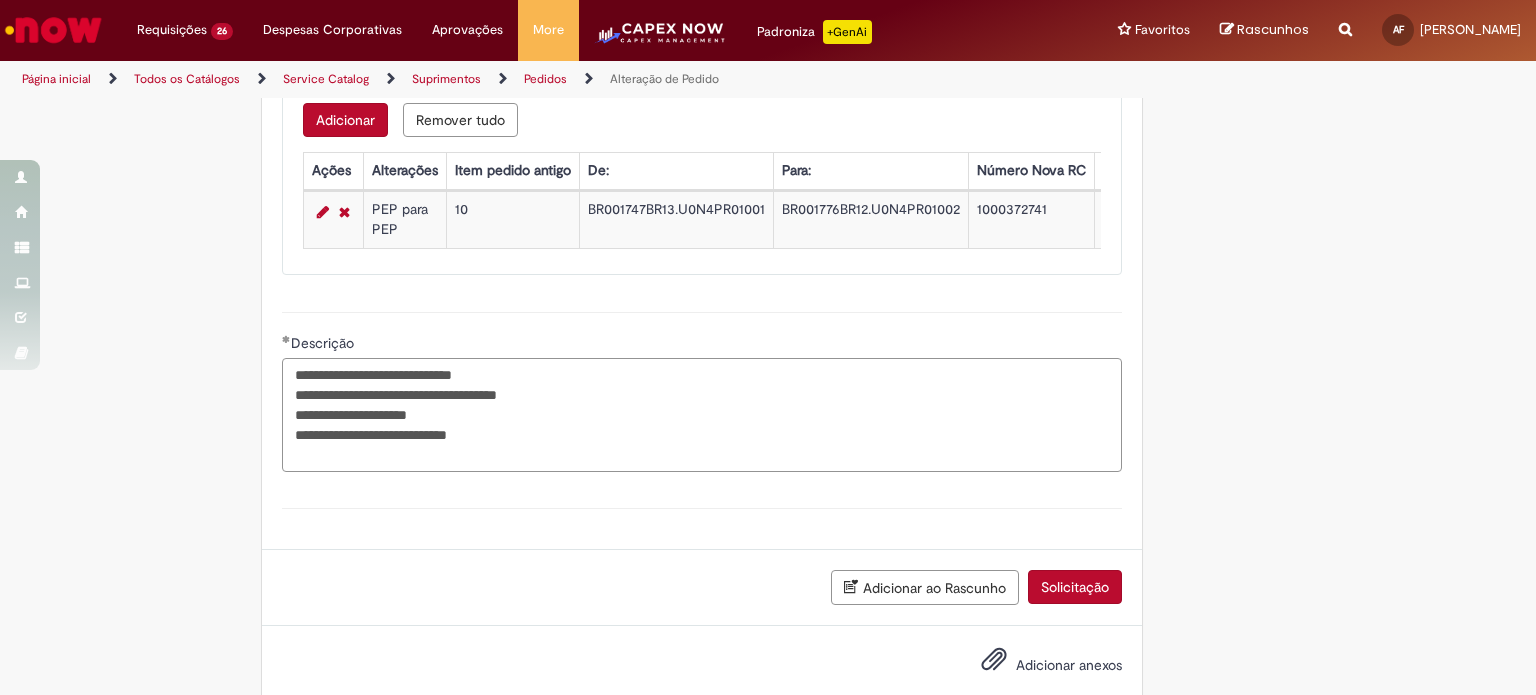 type on "**********" 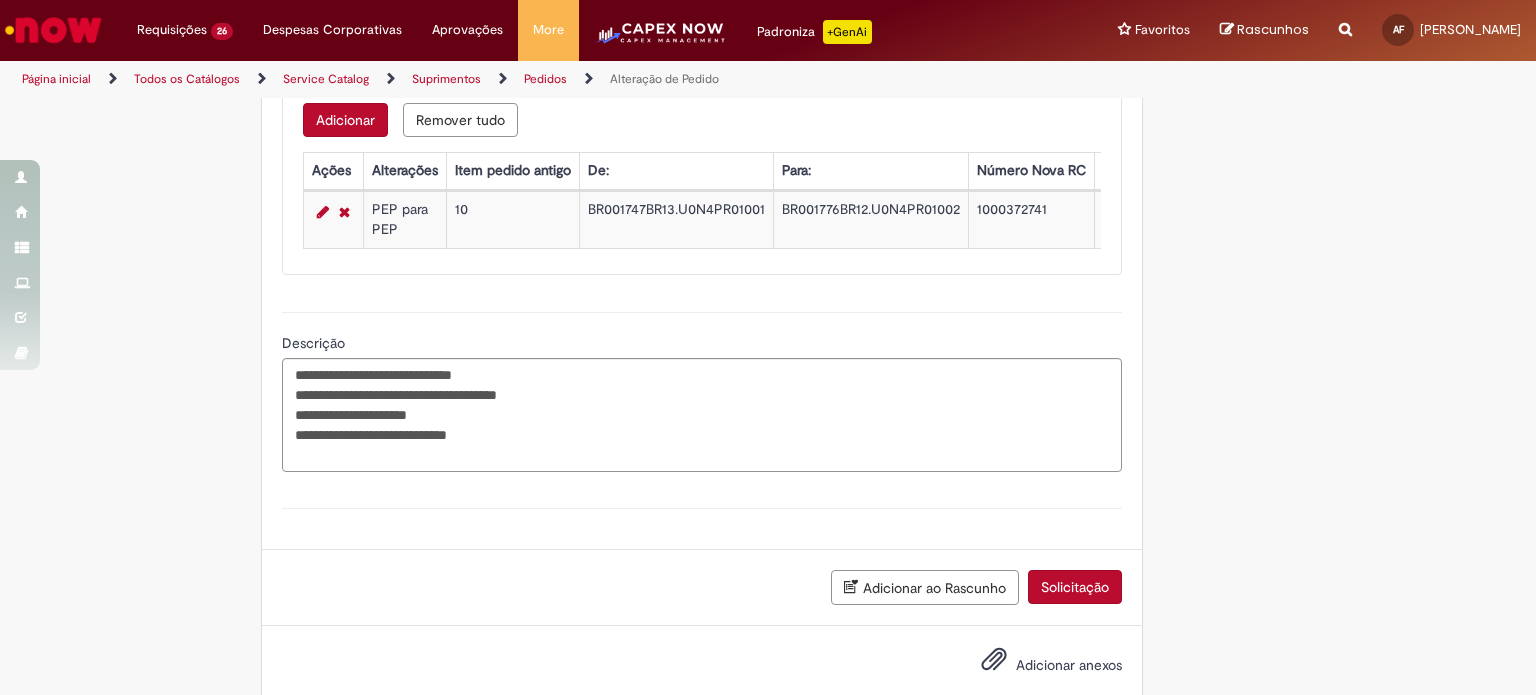 click on "Adicionar anexos" at bounding box center [1069, 665] 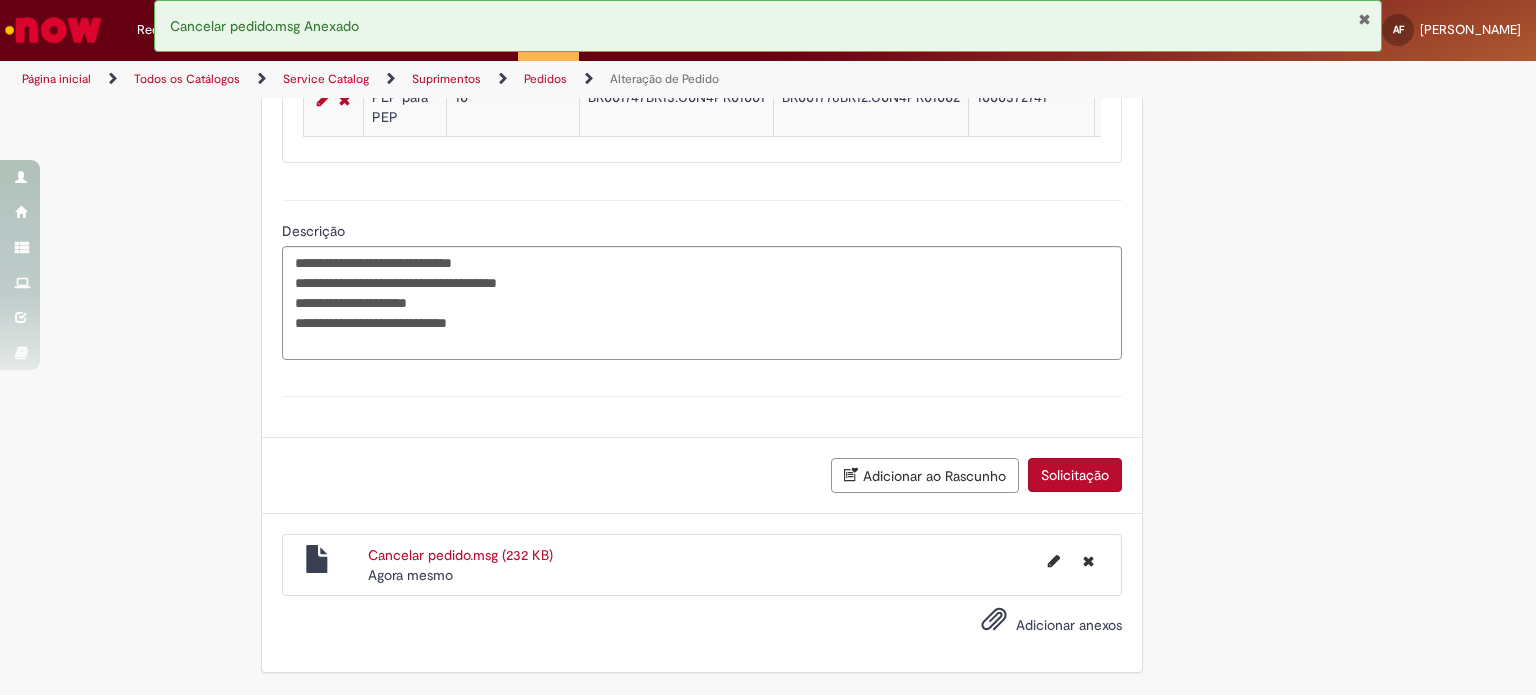 scroll, scrollTop: 1741, scrollLeft: 0, axis: vertical 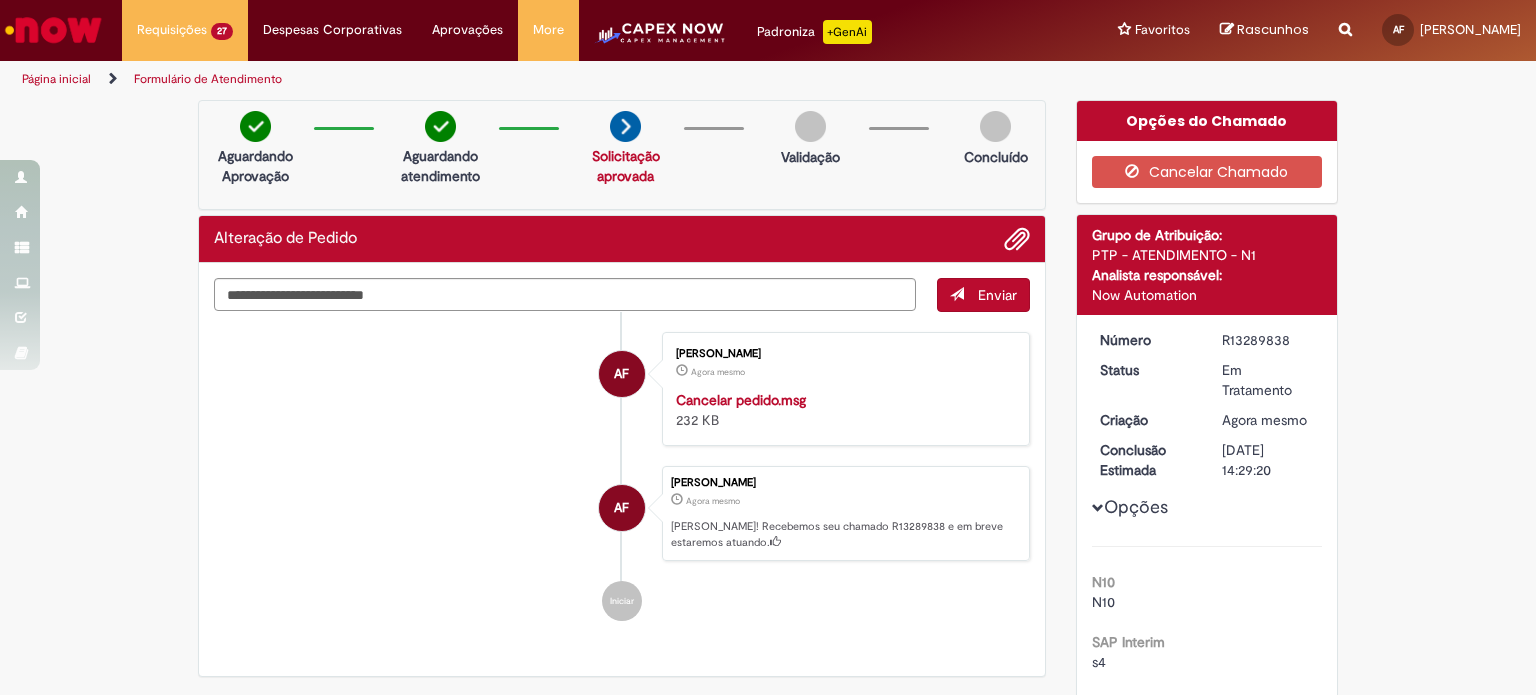 click on "R13289838" at bounding box center [1268, 340] 